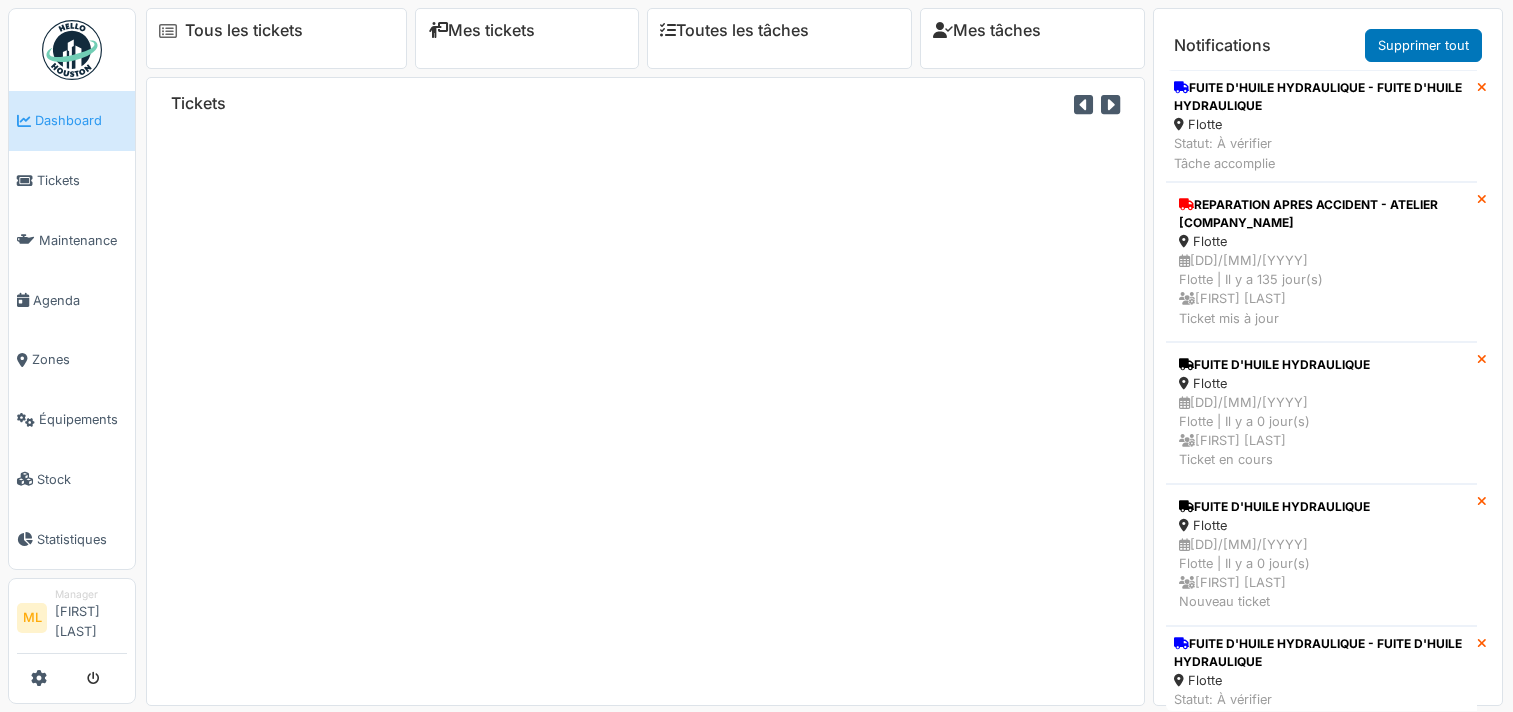 scroll, scrollTop: 0, scrollLeft: 0, axis: both 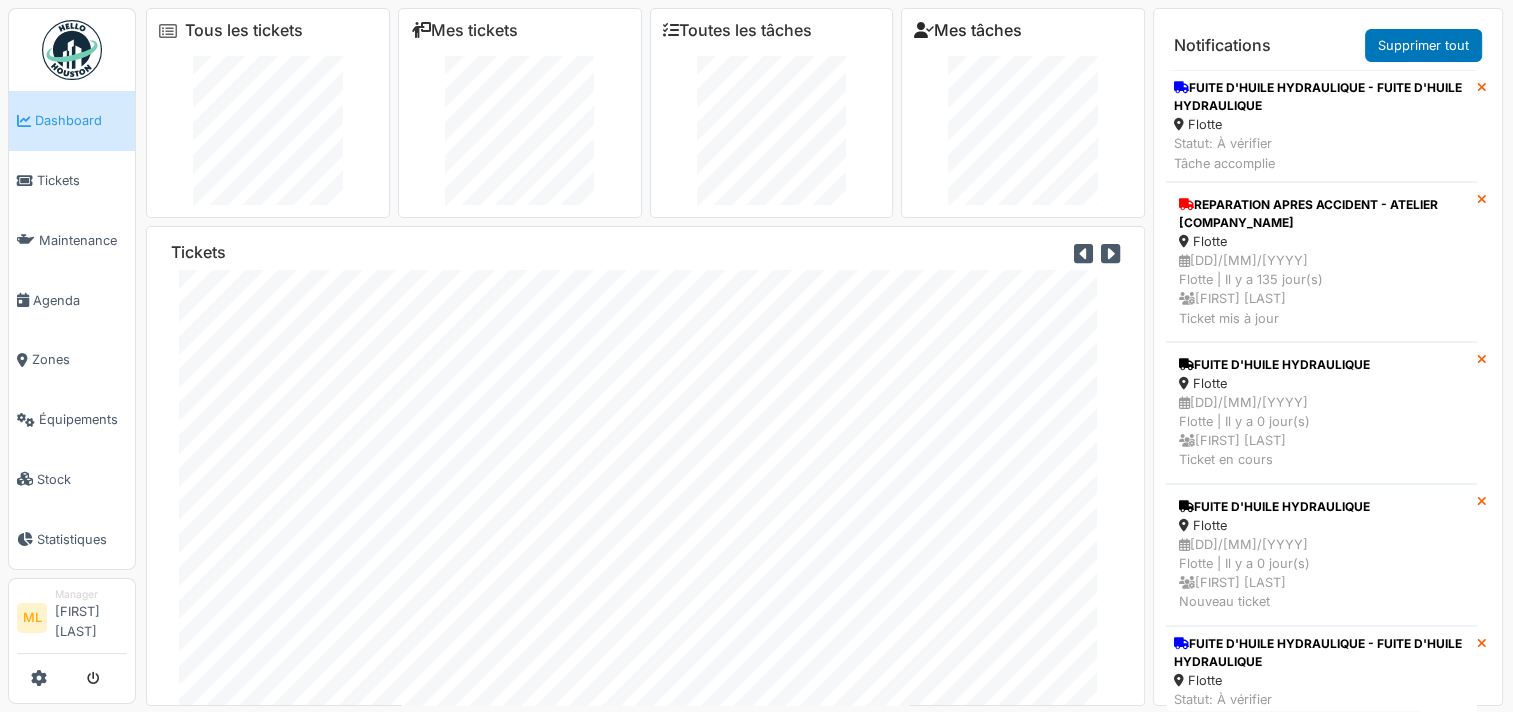 click on "Mes tâches" at bounding box center (968, 30) 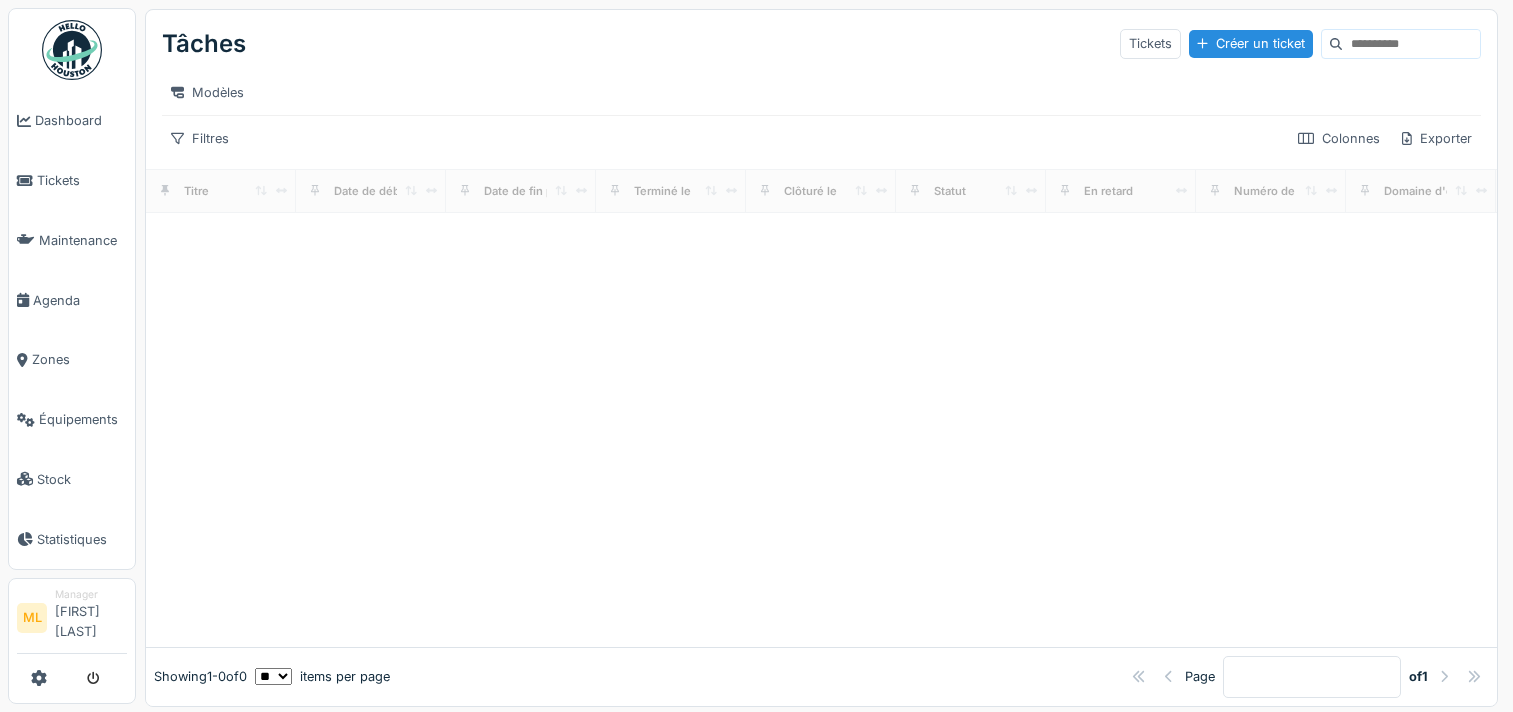 scroll, scrollTop: 0, scrollLeft: 0, axis: both 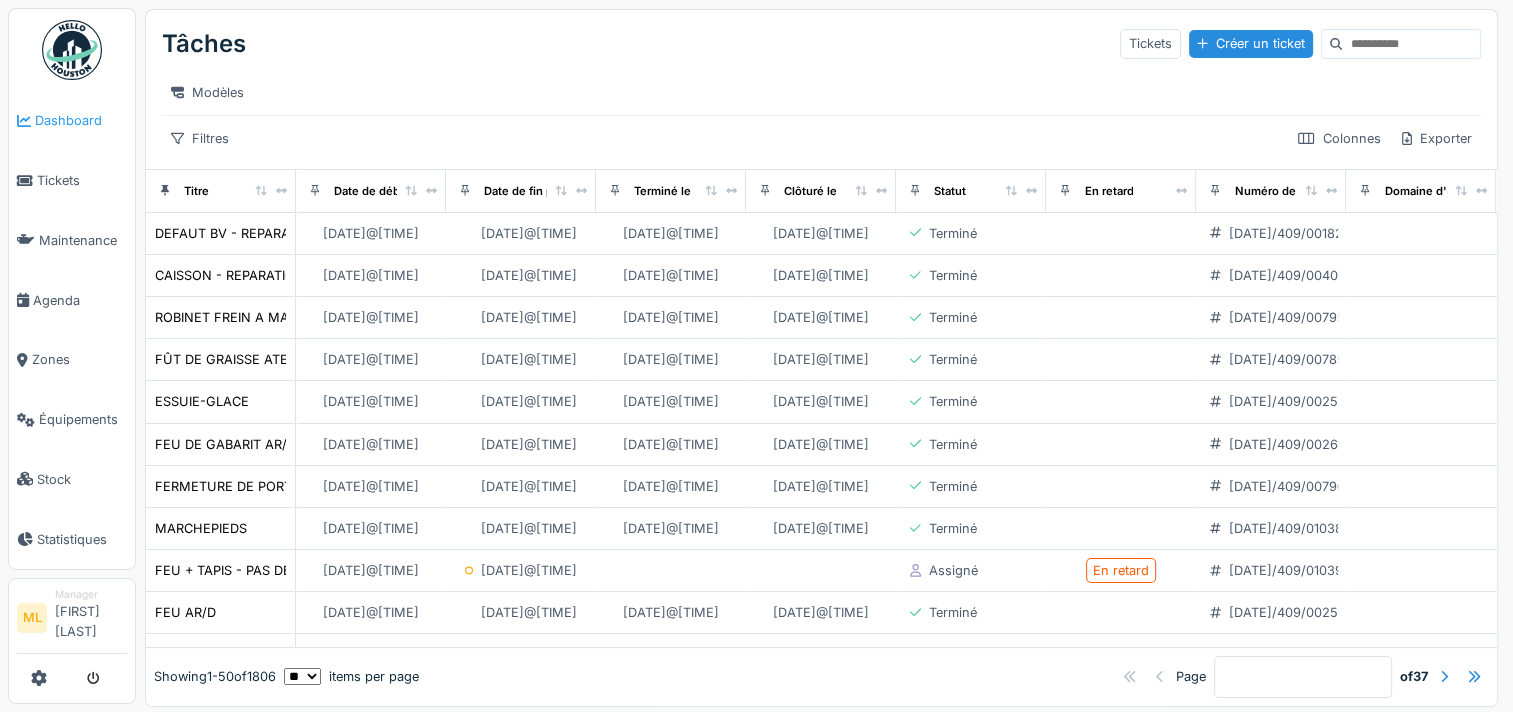 click on "[DASHBOARD]" at bounding box center (81, 120) 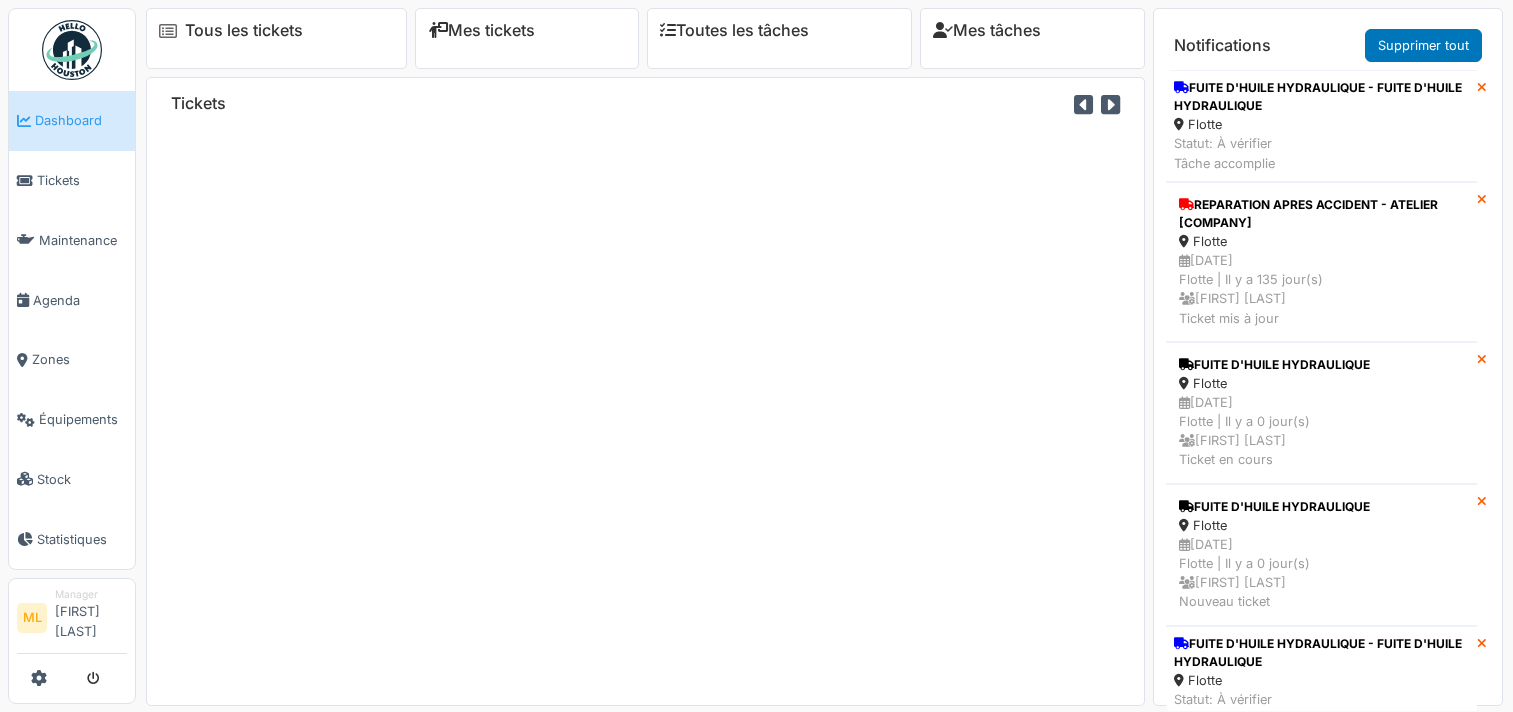 scroll, scrollTop: 0, scrollLeft: 0, axis: both 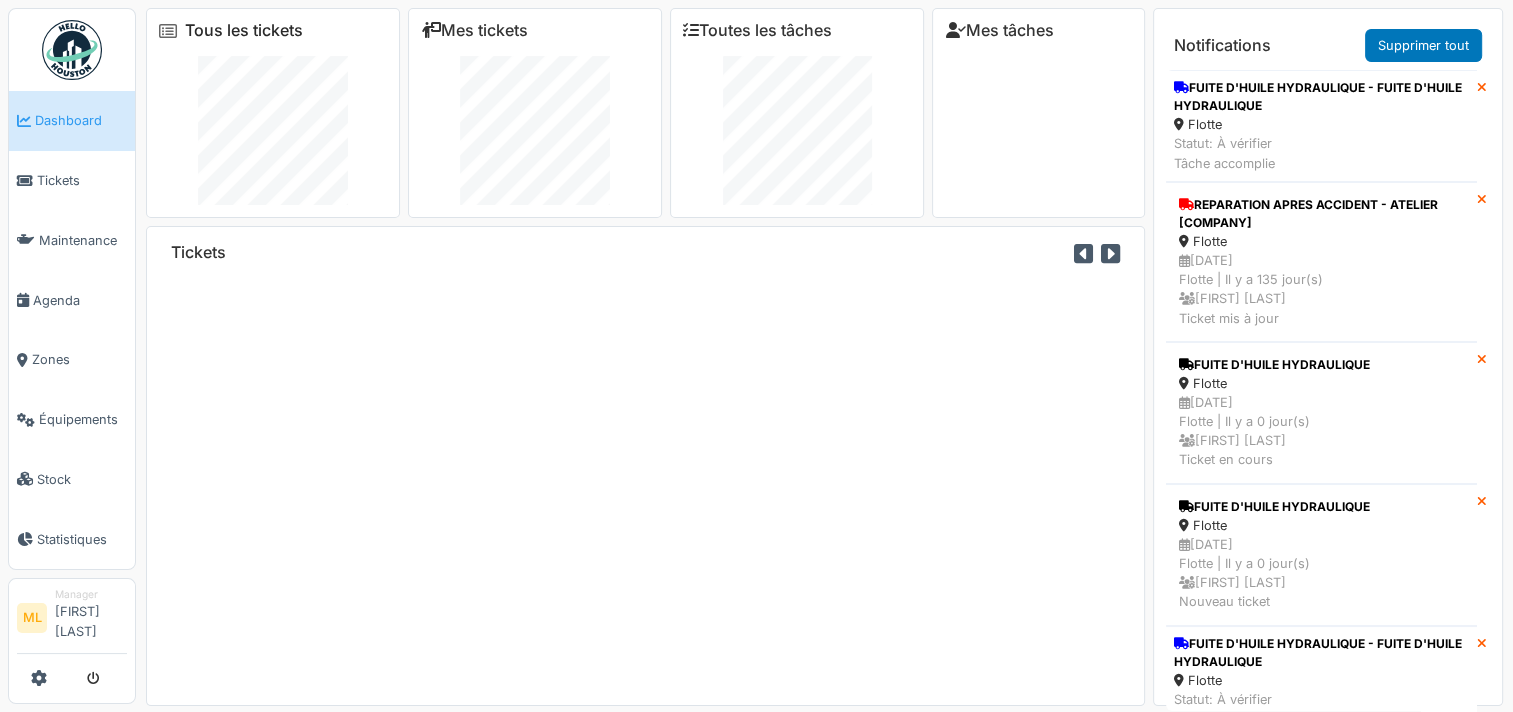 click on "Tous les tickets" at bounding box center (244, 30) 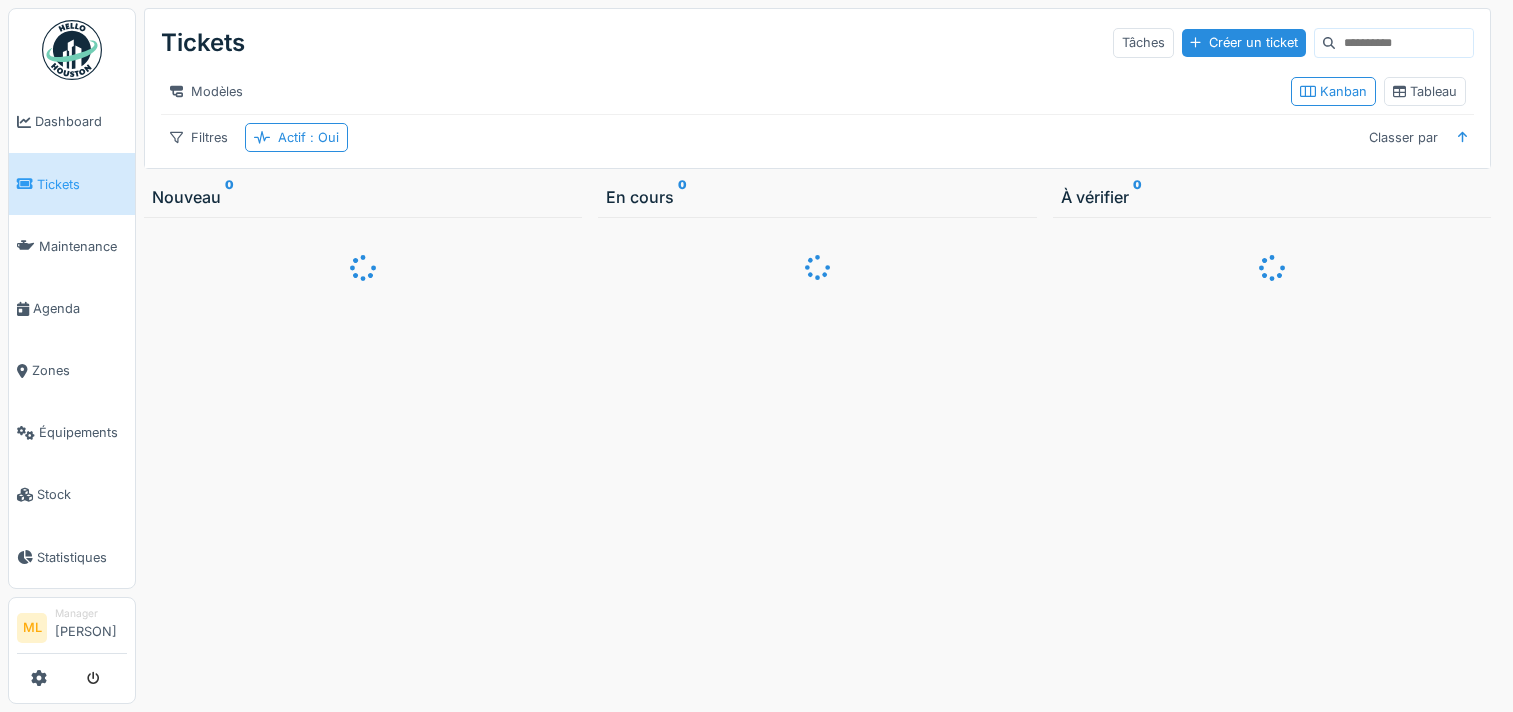 scroll, scrollTop: 0, scrollLeft: 0, axis: both 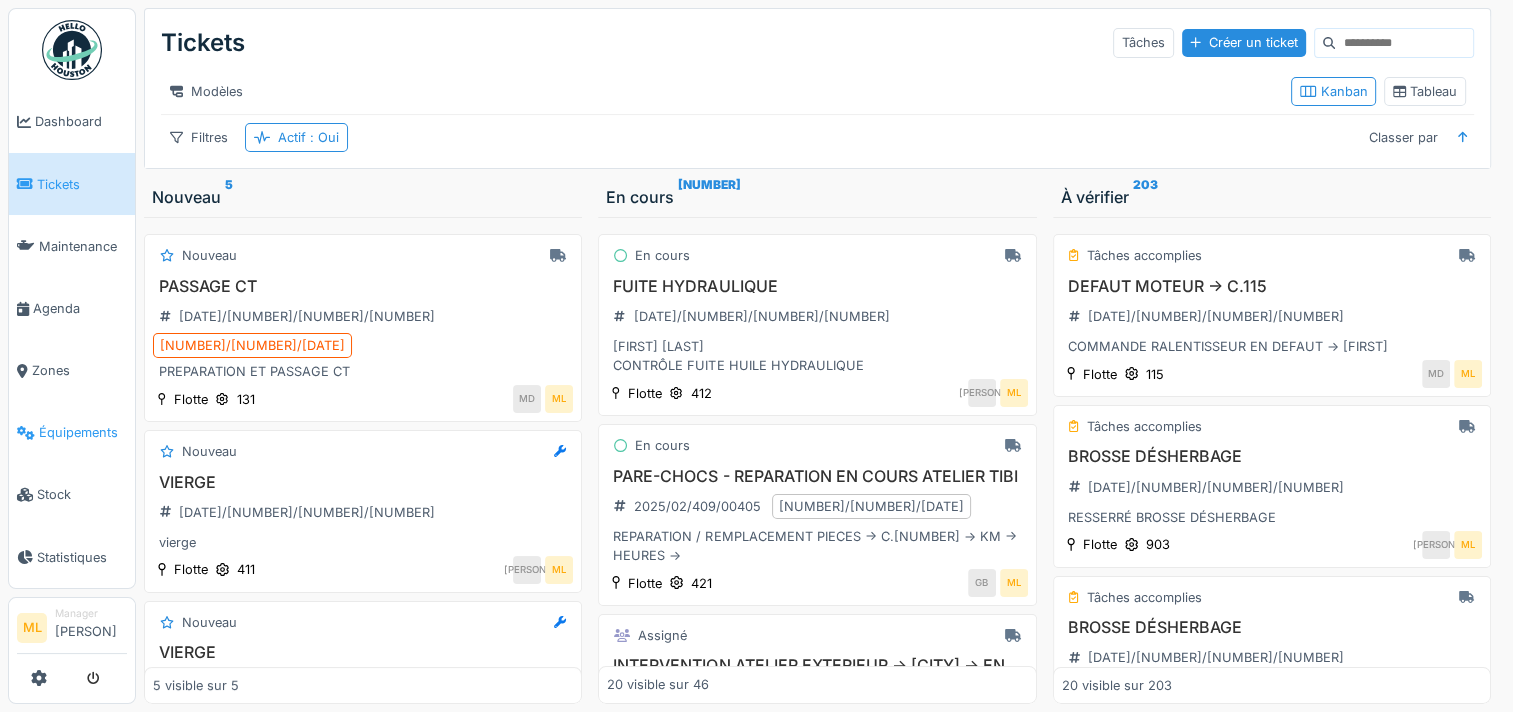 click on "Équipements" at bounding box center (83, 419) 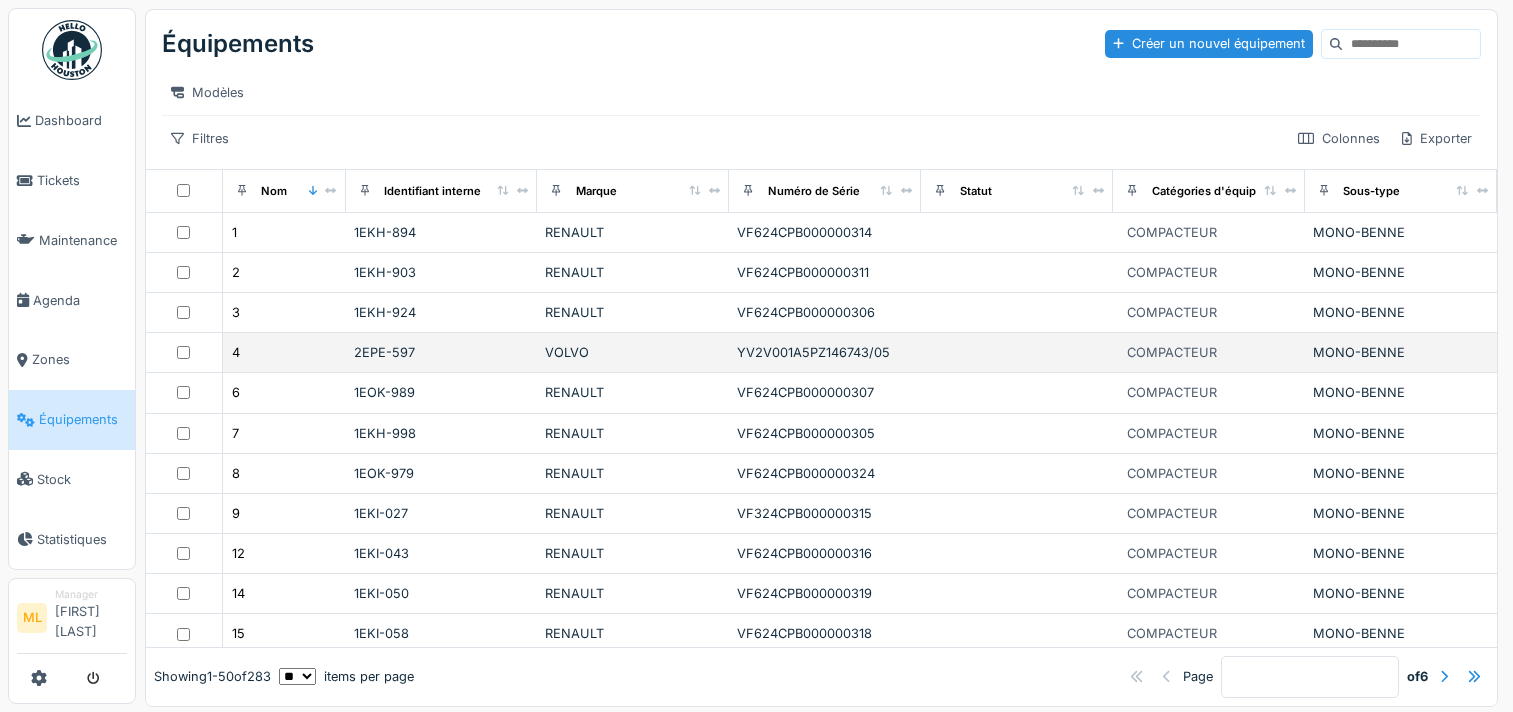 scroll, scrollTop: 0, scrollLeft: 0, axis: both 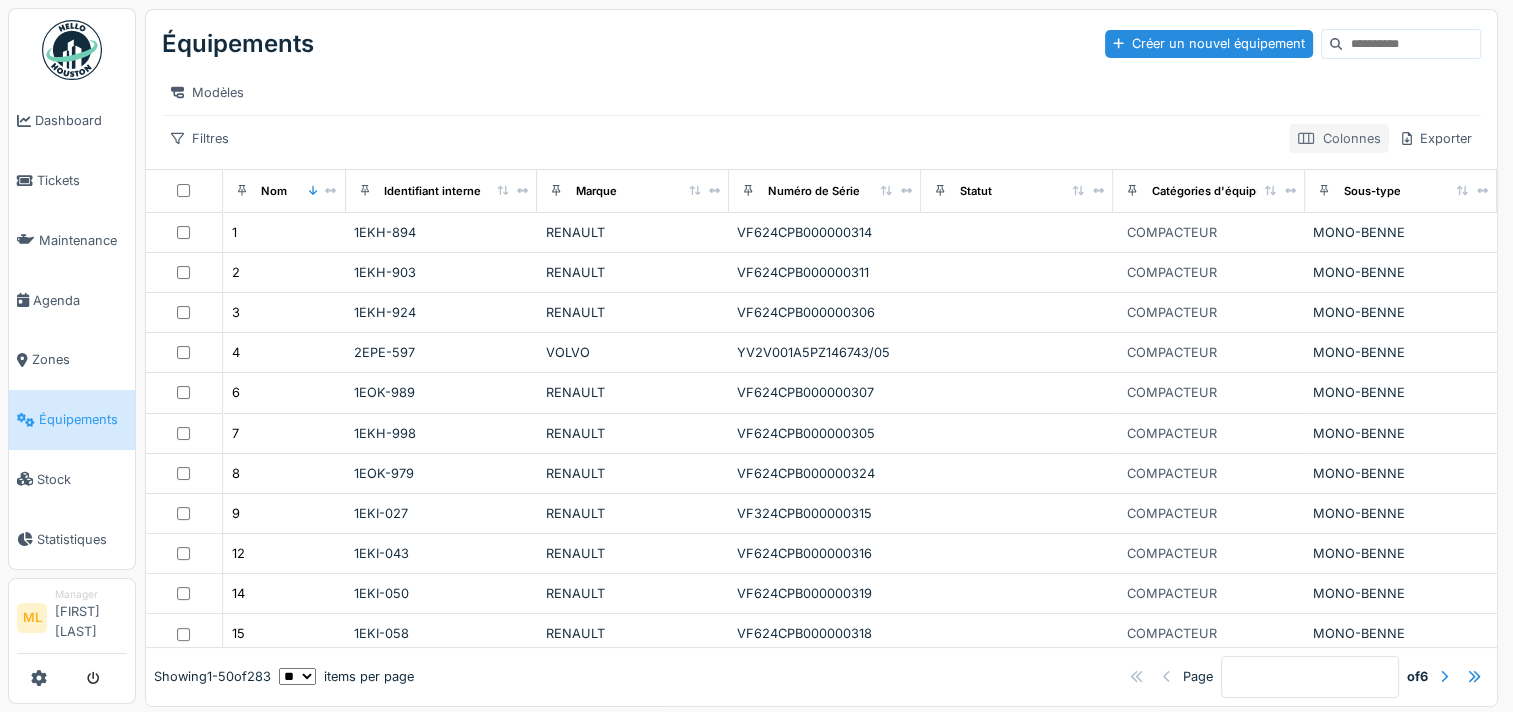 click on "Colonnes" at bounding box center (1339, 138) 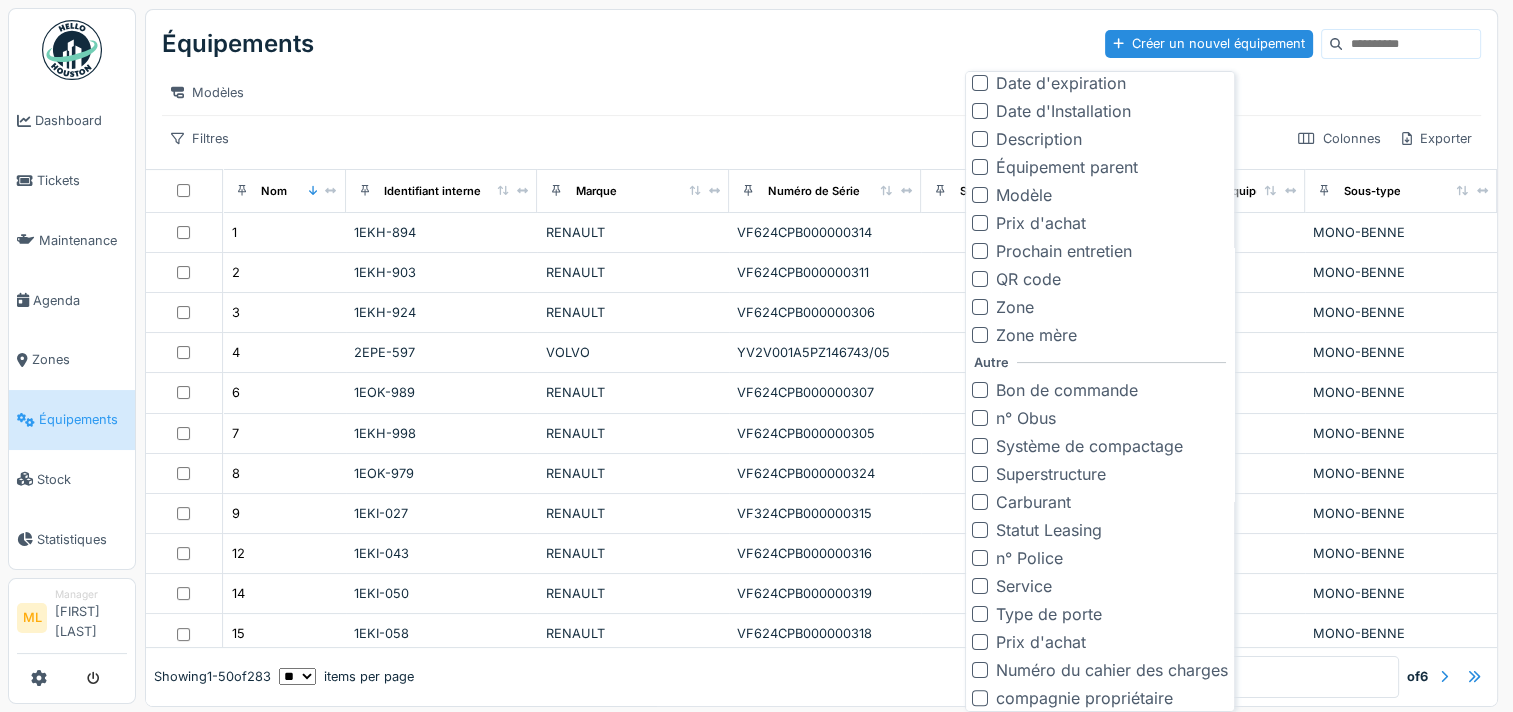 scroll, scrollTop: 337, scrollLeft: 0, axis: vertical 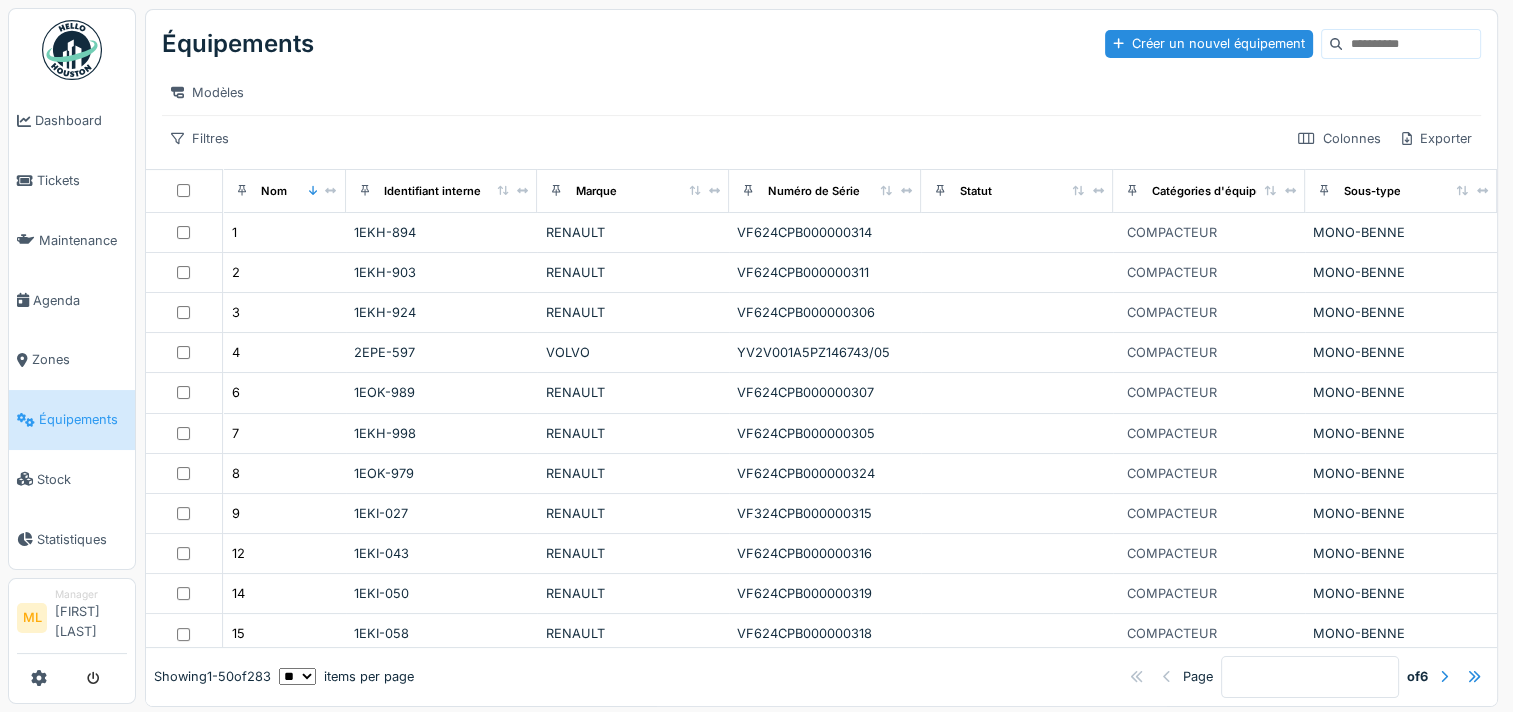 click on "Modèles" at bounding box center [238, 44] 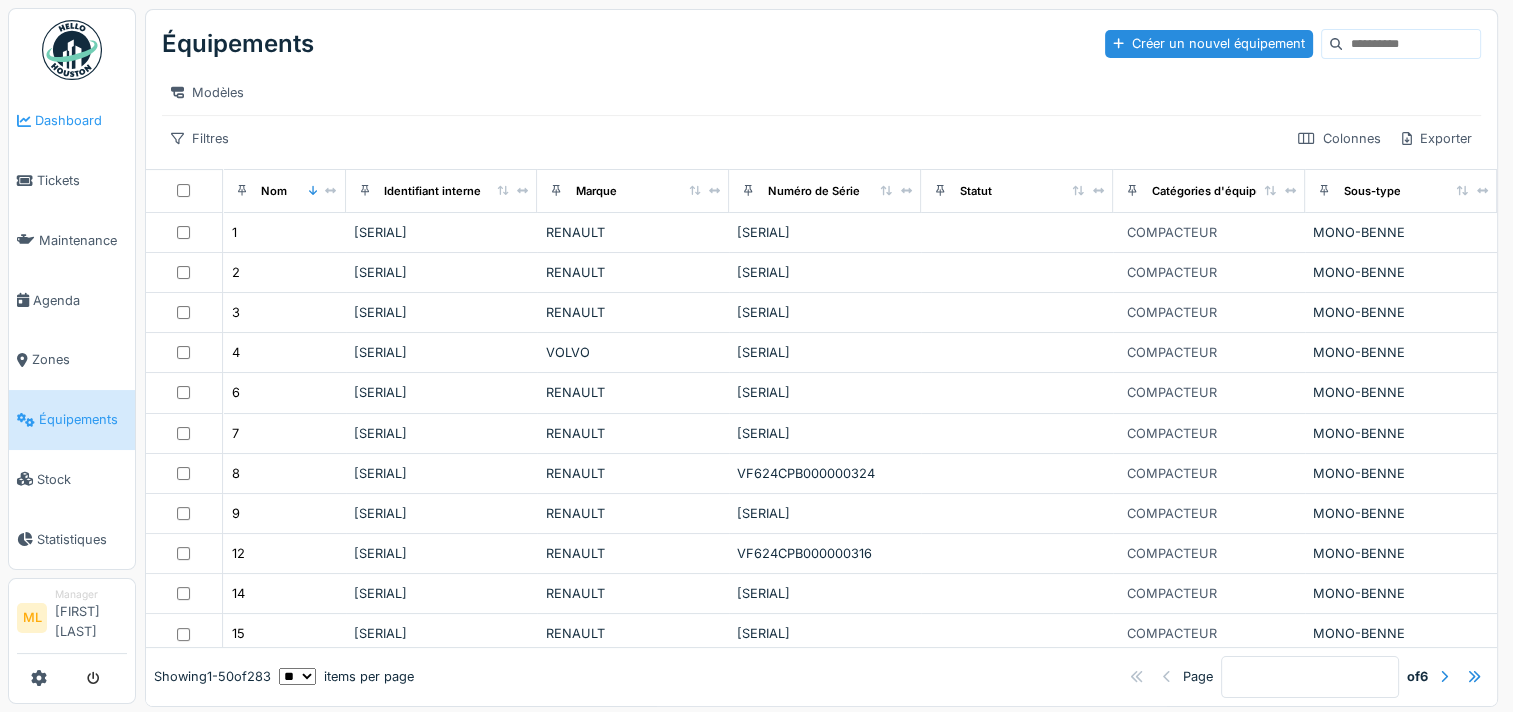 click on "Dashboard" at bounding box center (81, 120) 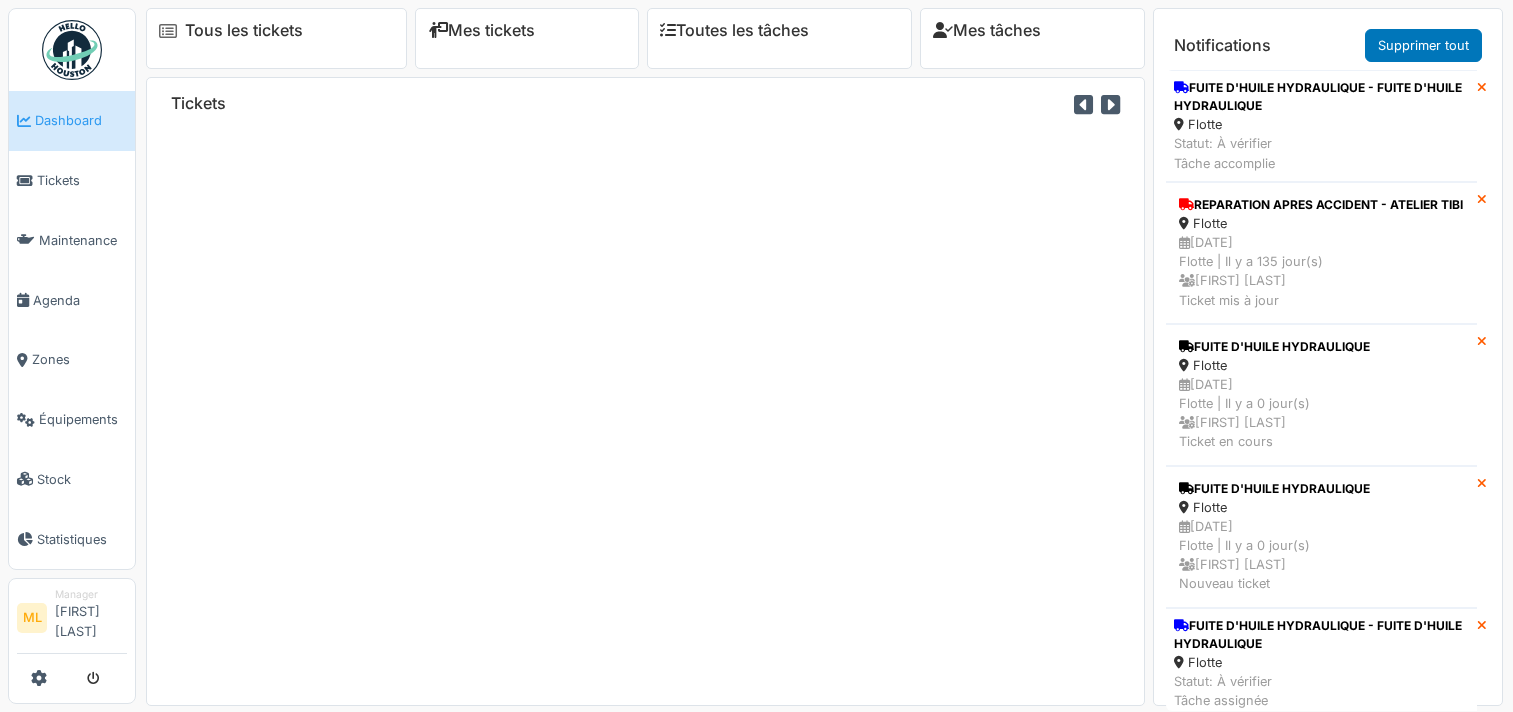 scroll, scrollTop: 0, scrollLeft: 0, axis: both 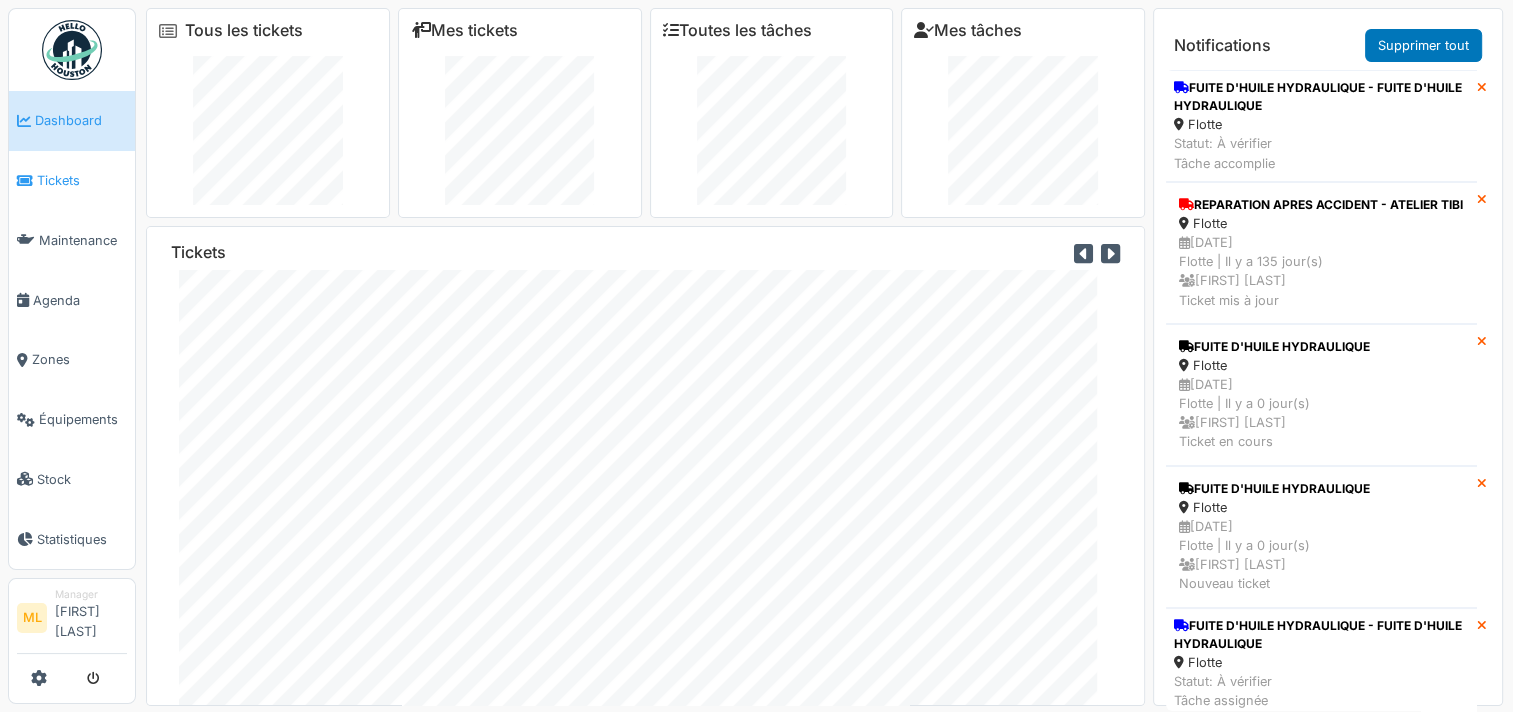 drag, startPoint x: 56, startPoint y: 190, endPoint x: 116, endPoint y: 202, distance: 61.188232 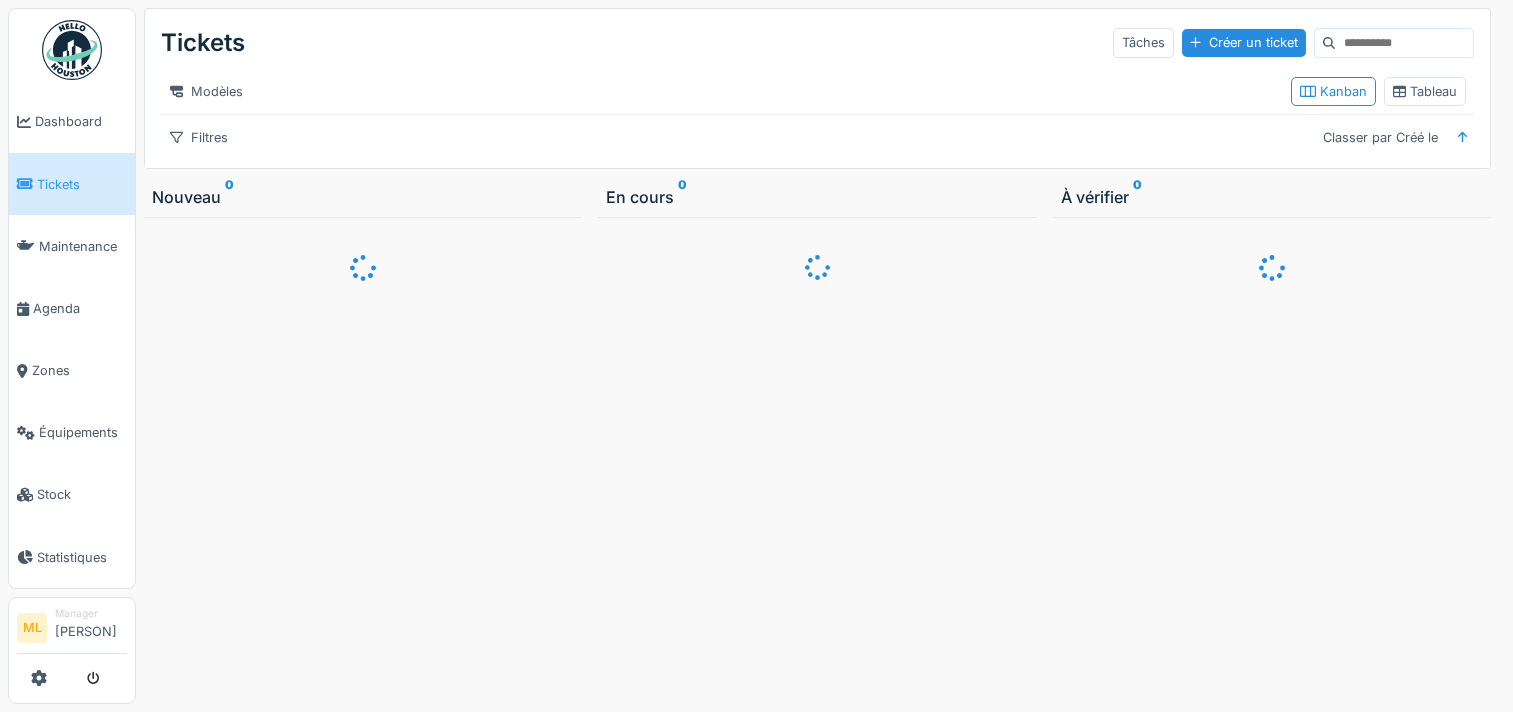 scroll, scrollTop: 0, scrollLeft: 0, axis: both 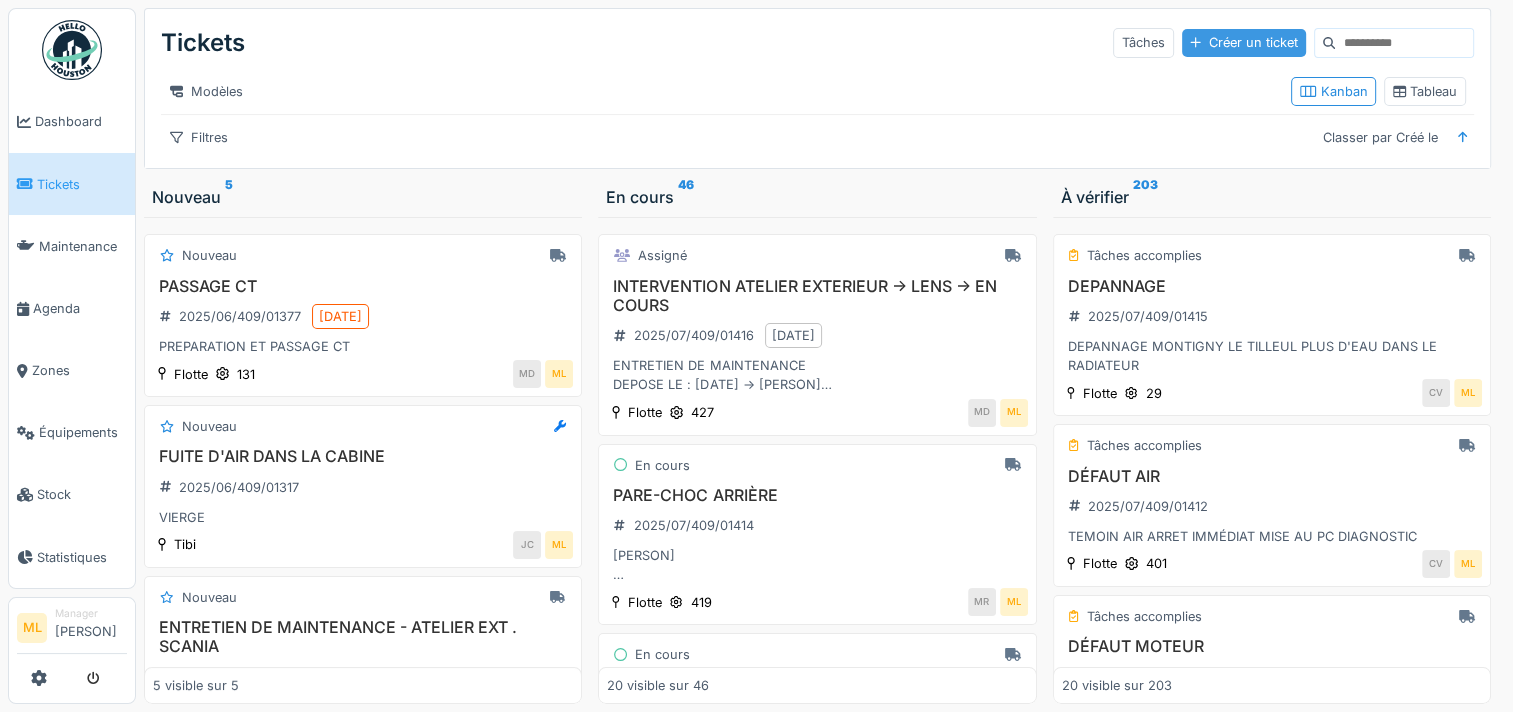 click on "Créer un ticket" at bounding box center (1244, 42) 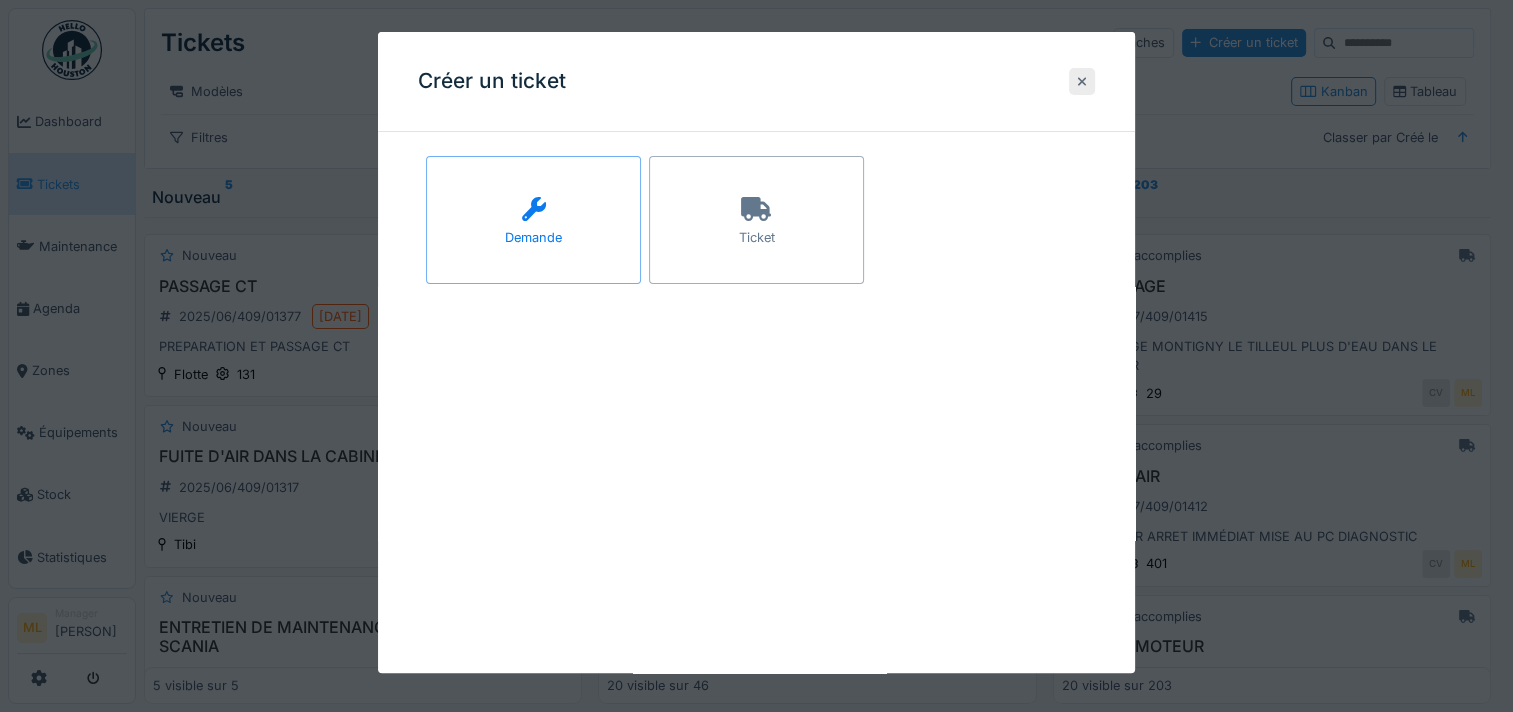 click at bounding box center [1082, 81] 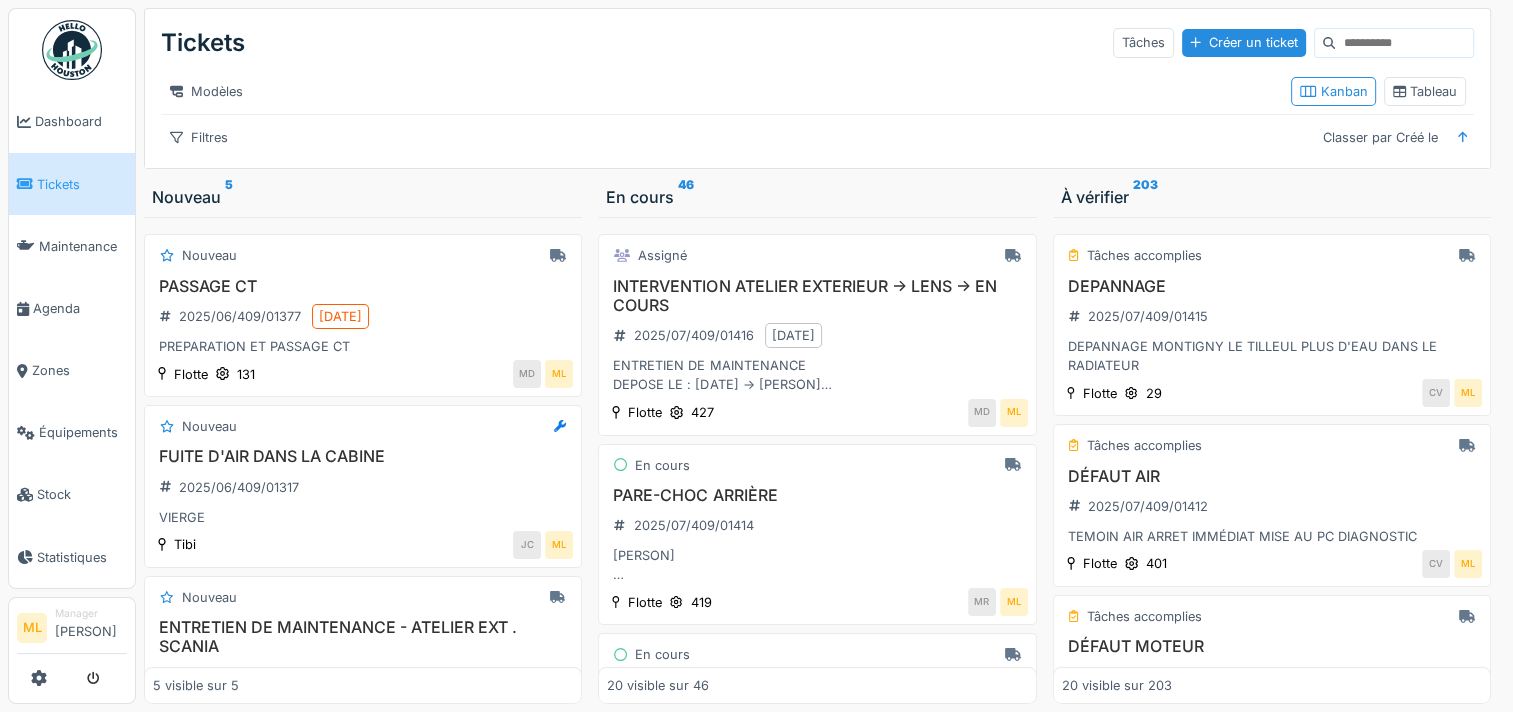 scroll, scrollTop: 15, scrollLeft: 0, axis: vertical 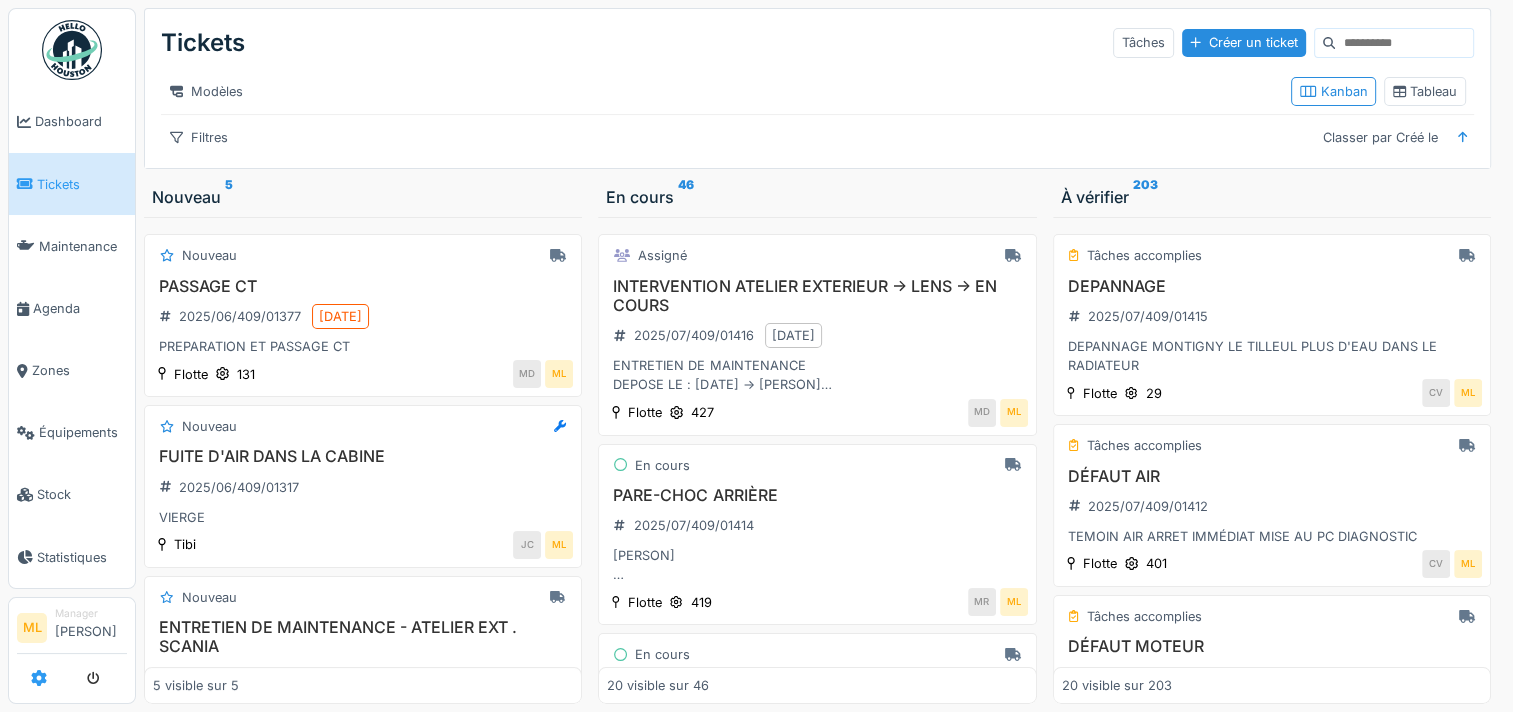 click at bounding box center [72, 678] 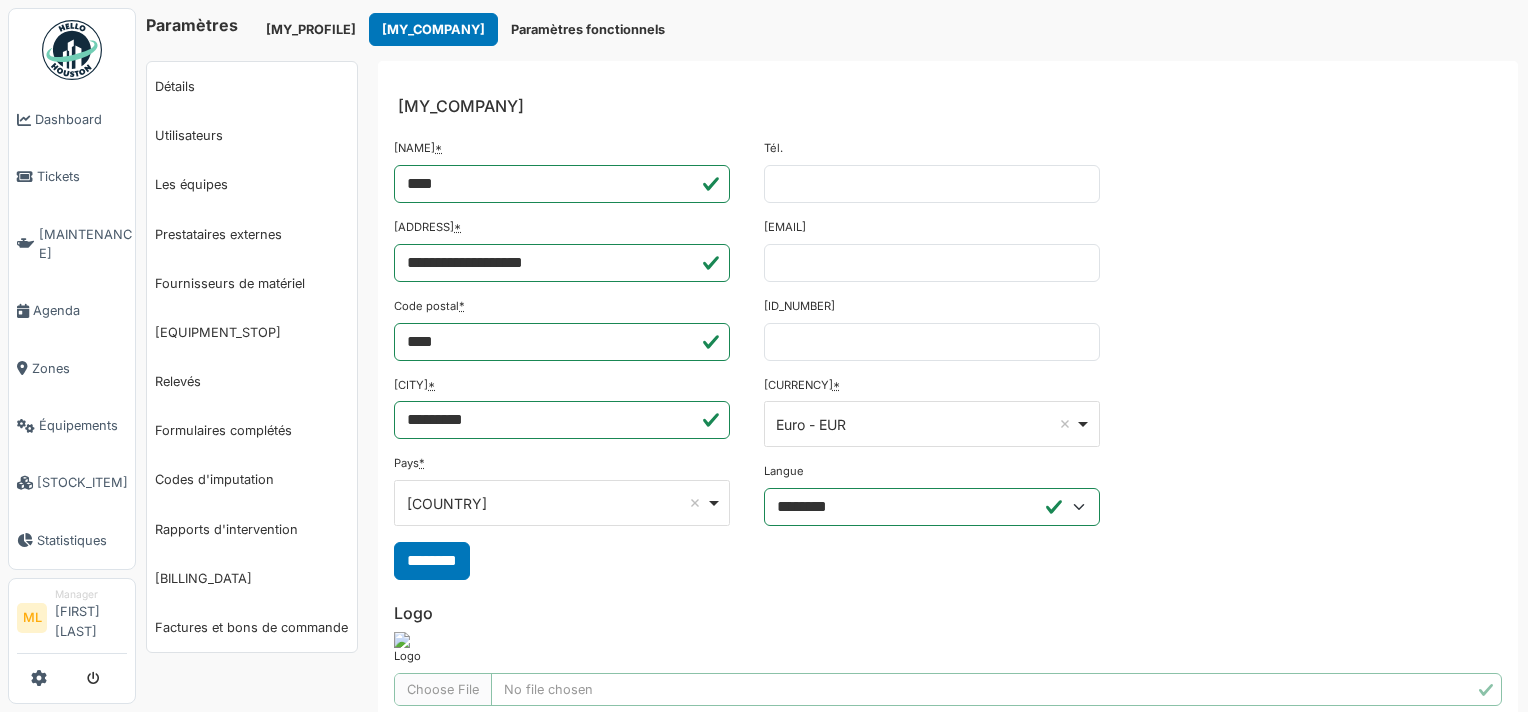 scroll, scrollTop: 0, scrollLeft: 0, axis: both 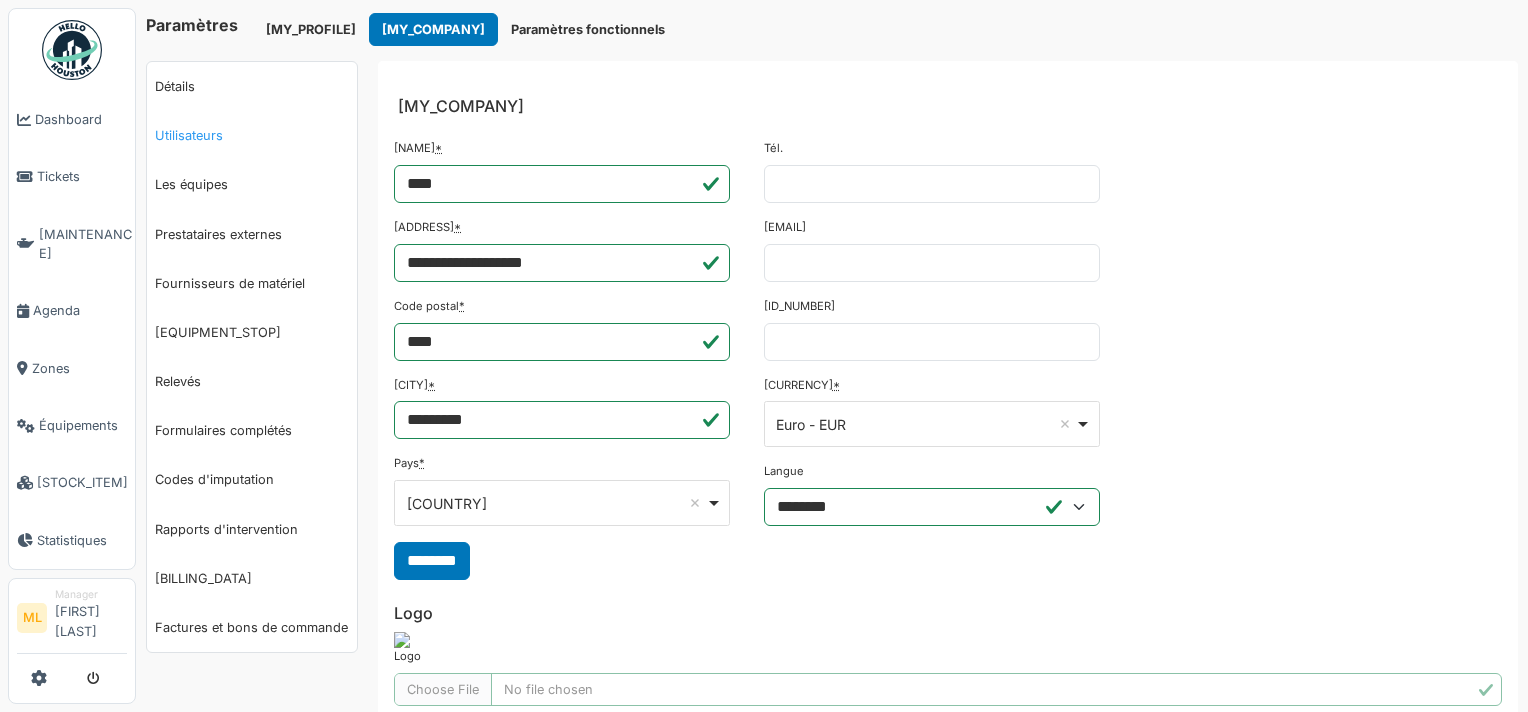 click on "Utilisateurs" at bounding box center [252, 135] 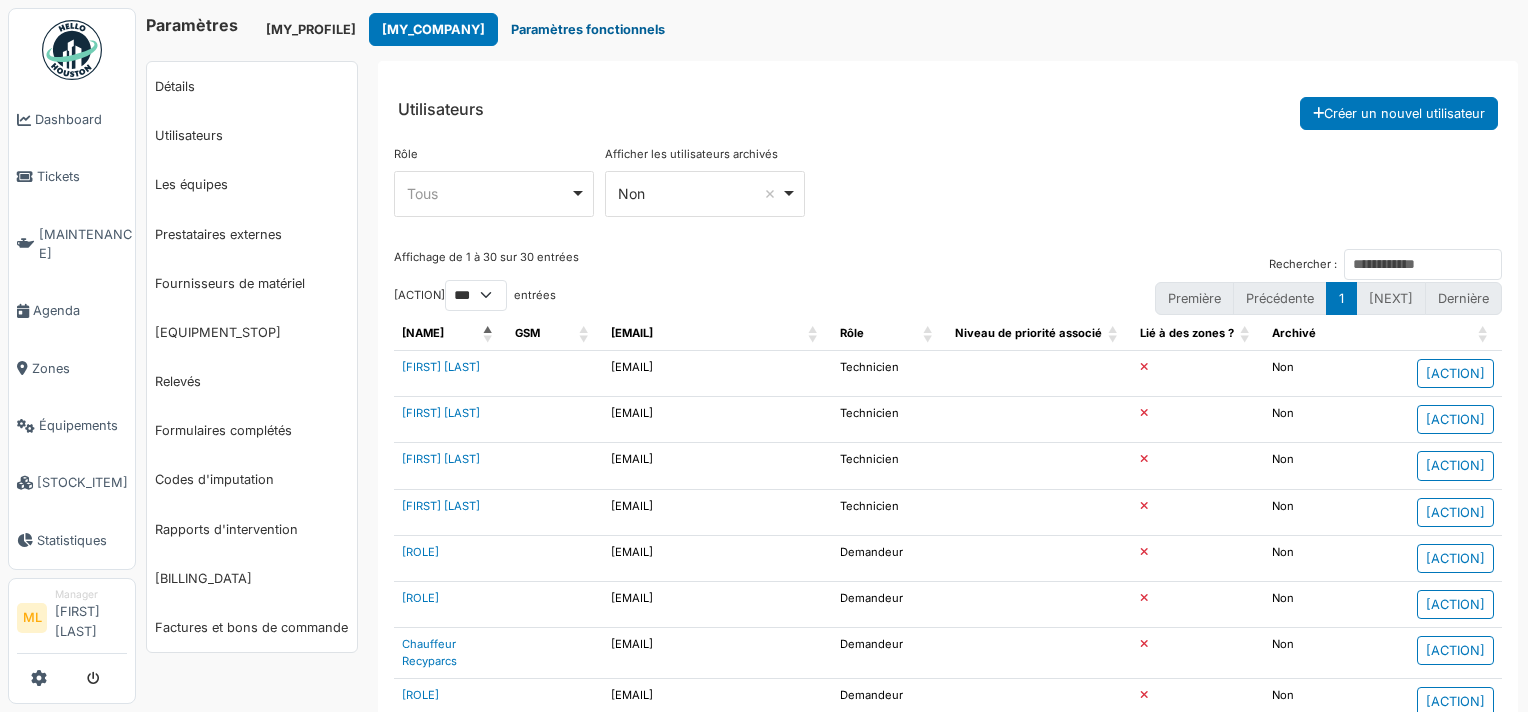 click on "Paramètres fonctionnels" at bounding box center (512, 29) 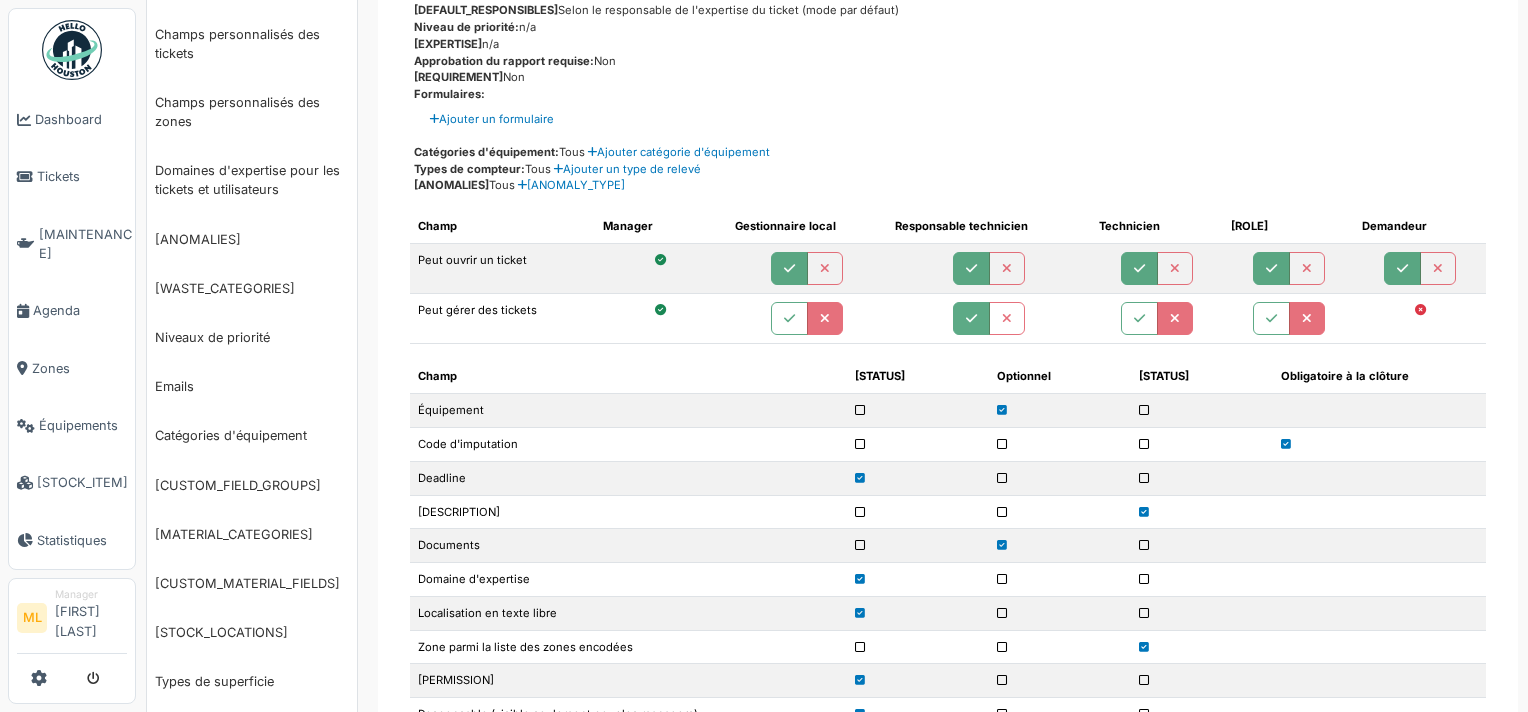 scroll, scrollTop: 0, scrollLeft: 0, axis: both 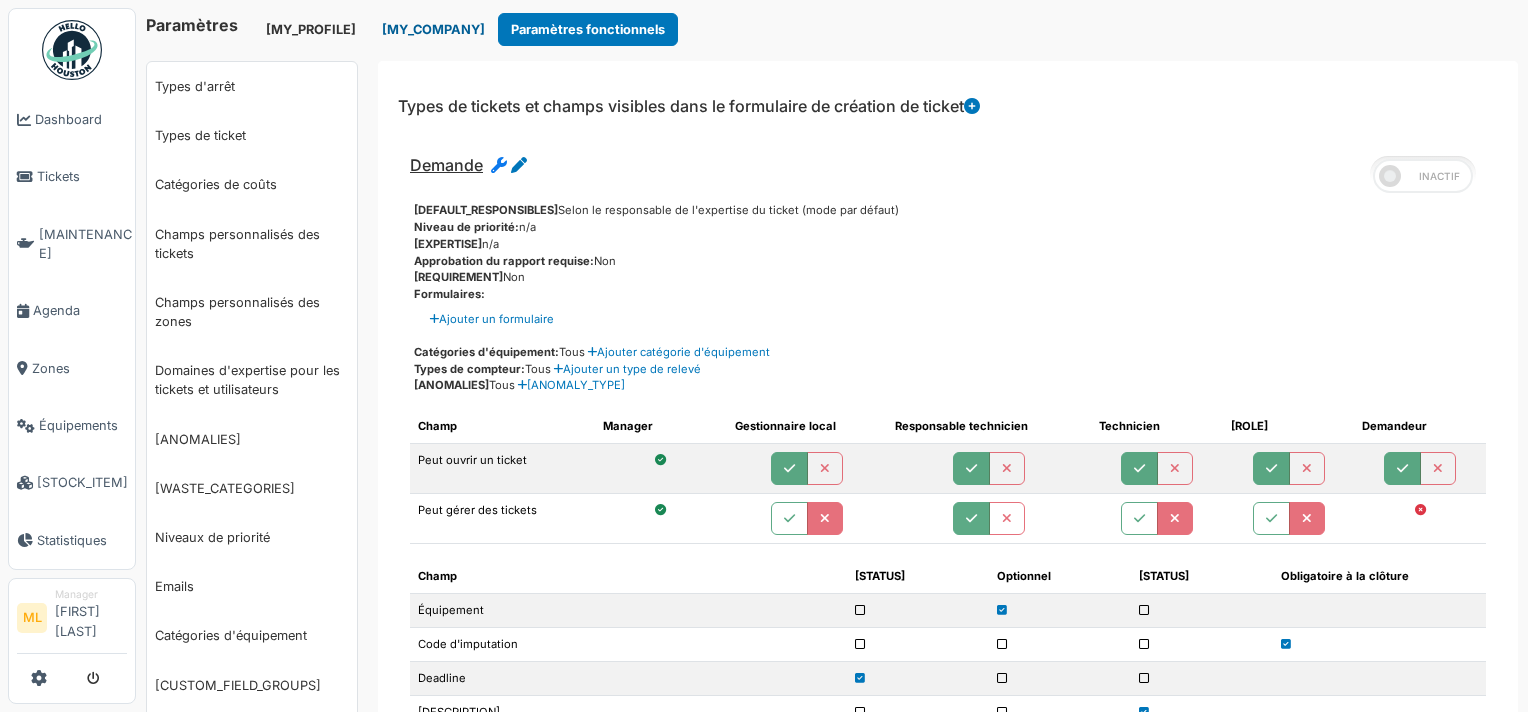 click on "[MY_COMPANY]" at bounding box center (374, 29) 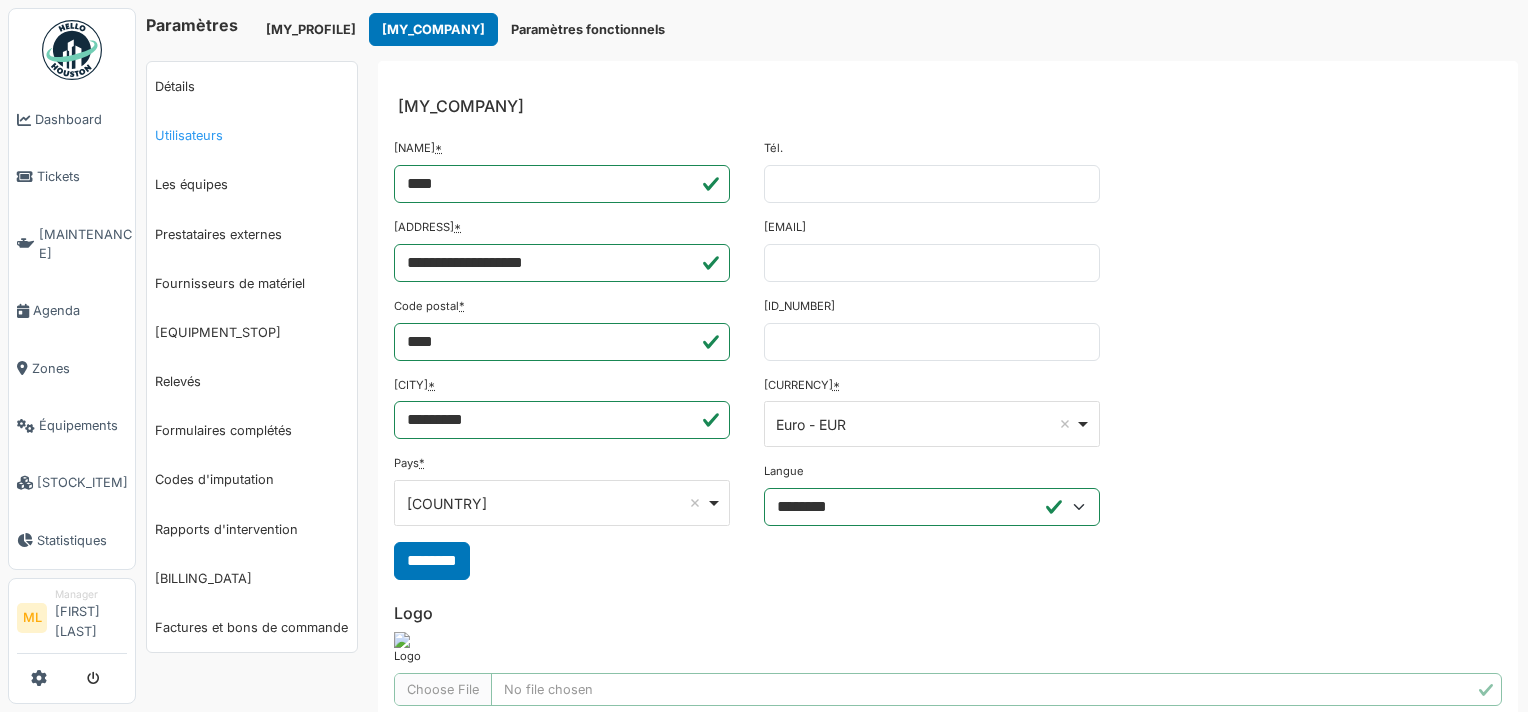 click on "Utilisateurs" at bounding box center (252, 135) 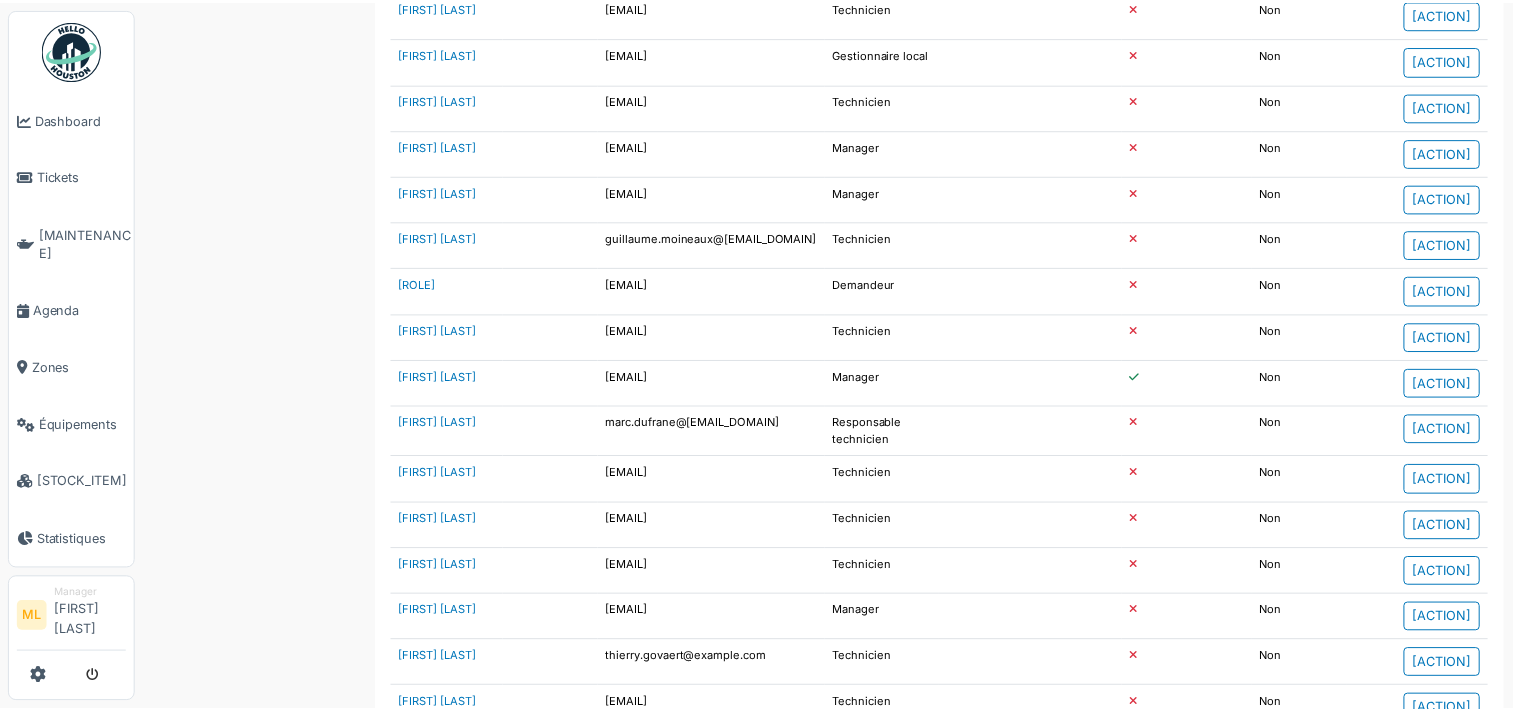 scroll, scrollTop: 1000, scrollLeft: 0, axis: vertical 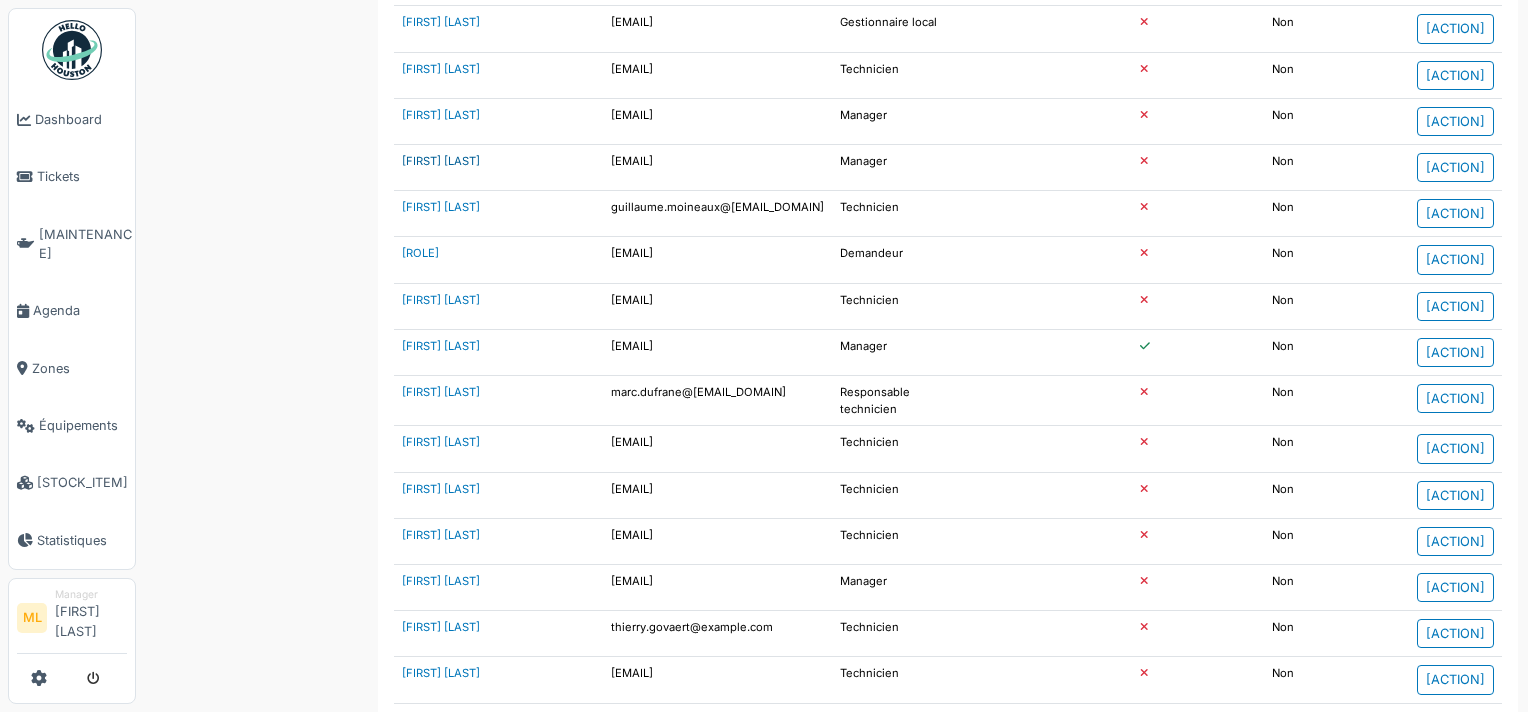 click on "Gregory Souvereyns" at bounding box center (441, 478) 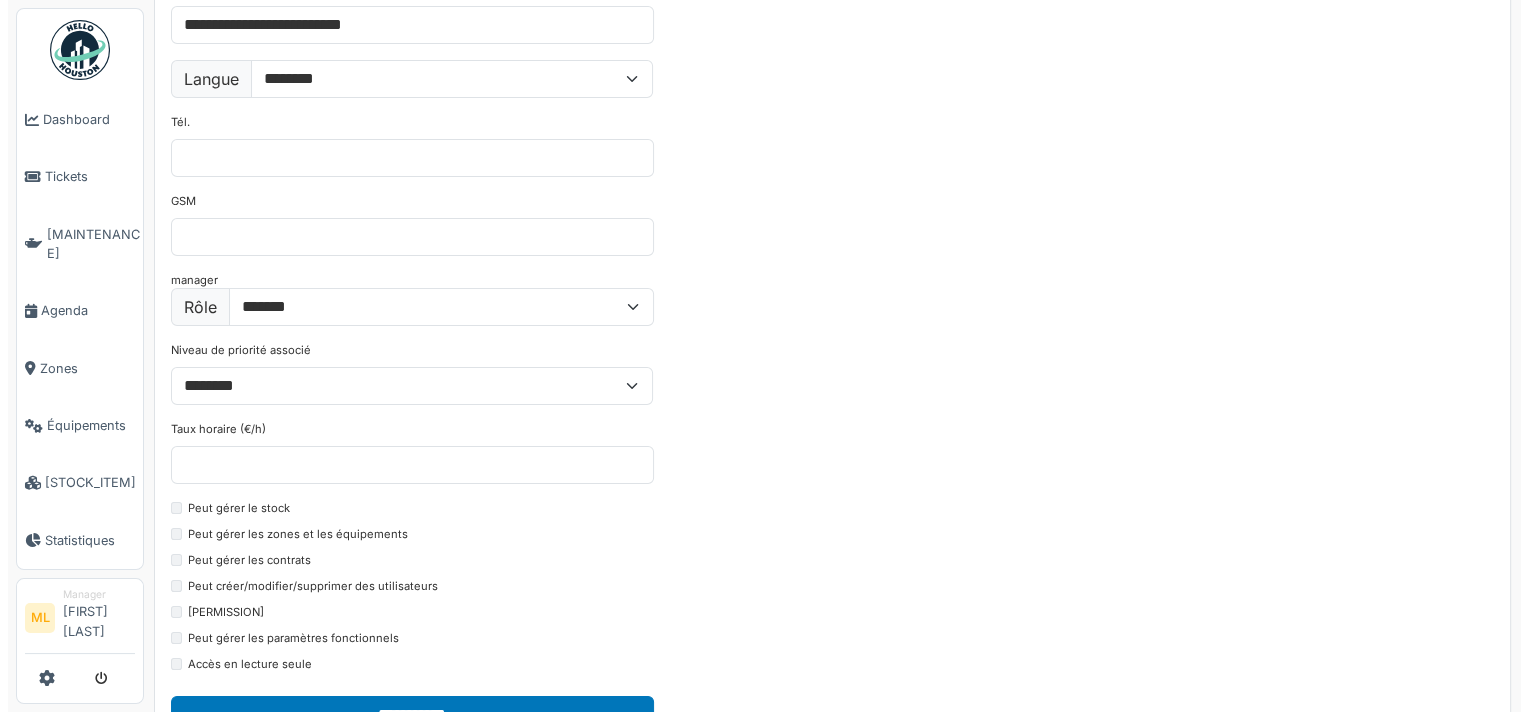 scroll, scrollTop: 0, scrollLeft: 0, axis: both 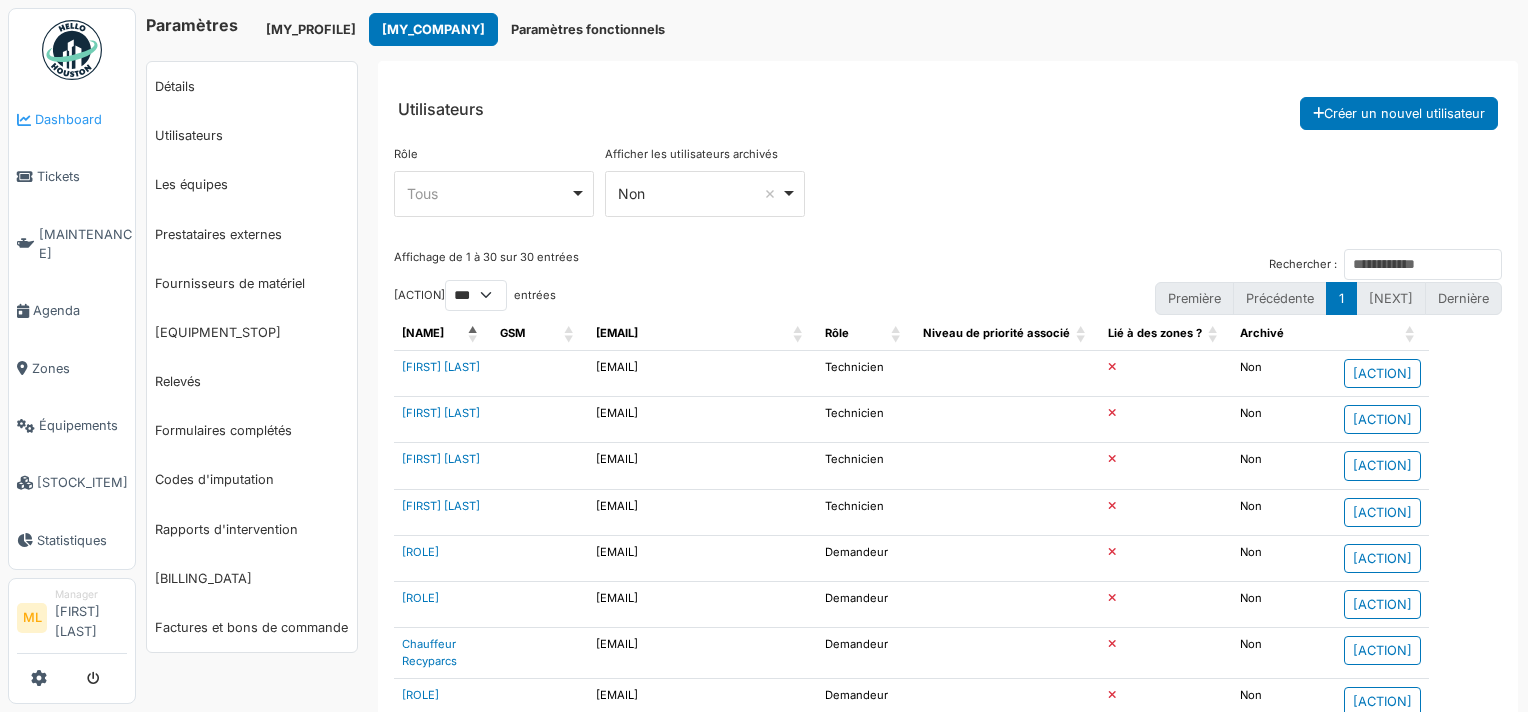 click on "[DASHBOARD]" at bounding box center [81, 120] 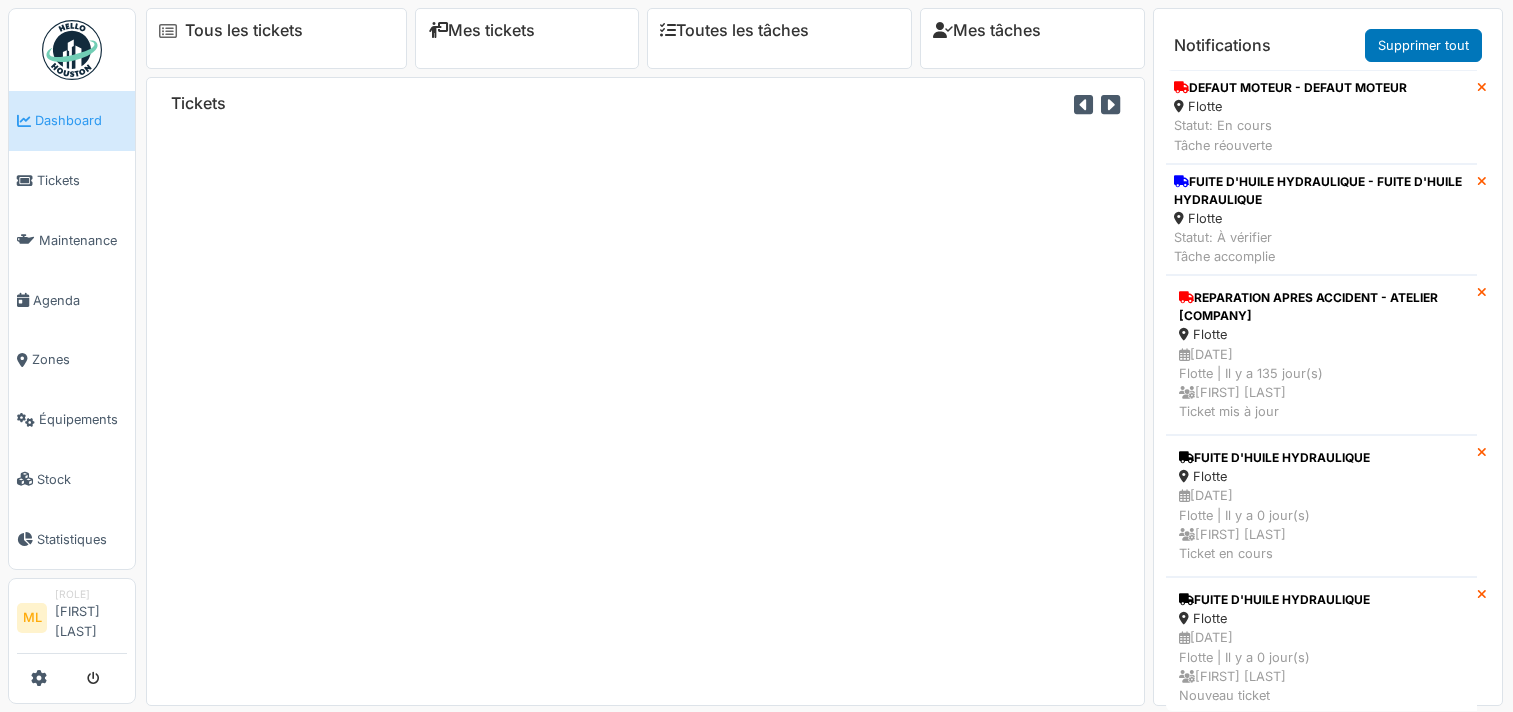 scroll, scrollTop: 0, scrollLeft: 0, axis: both 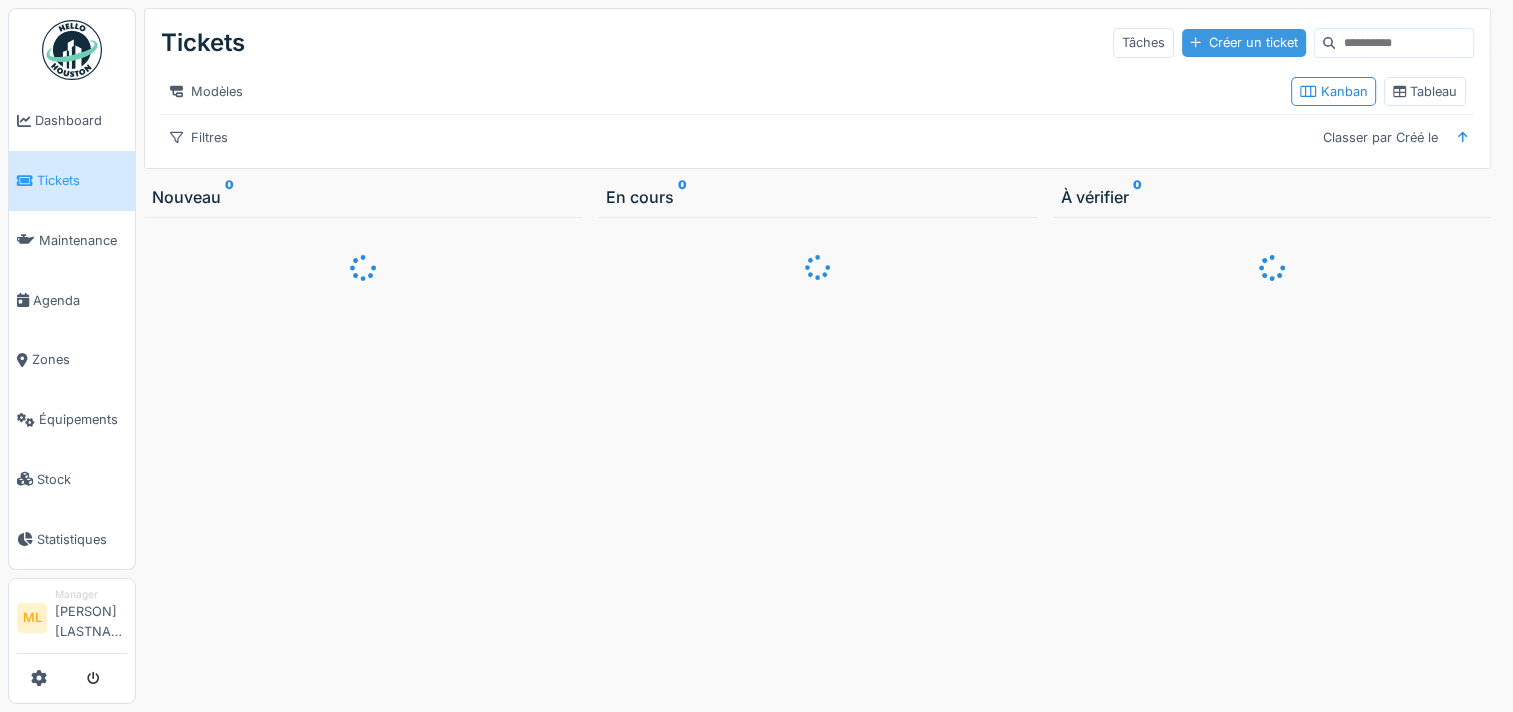 click on "Créer un ticket" at bounding box center [1244, 42] 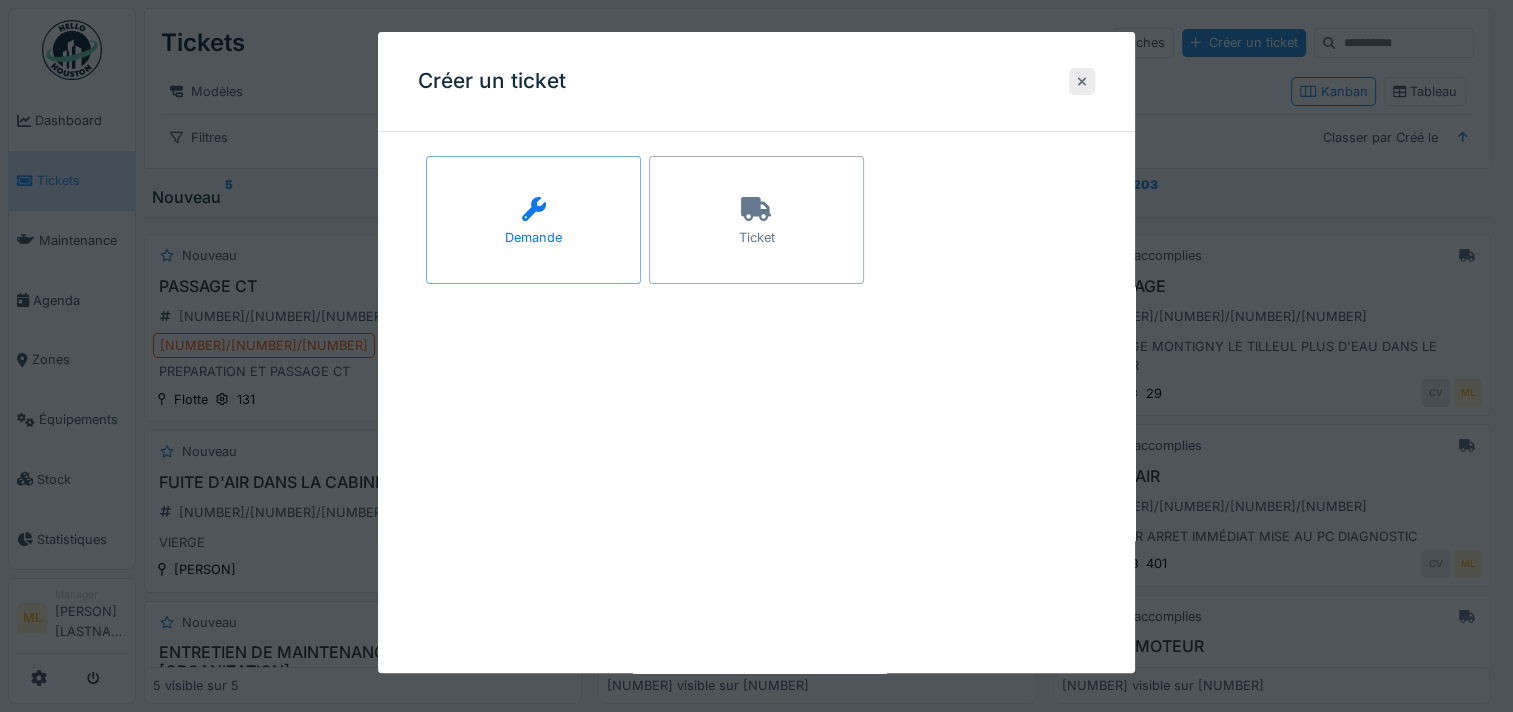click at bounding box center [1082, 81] 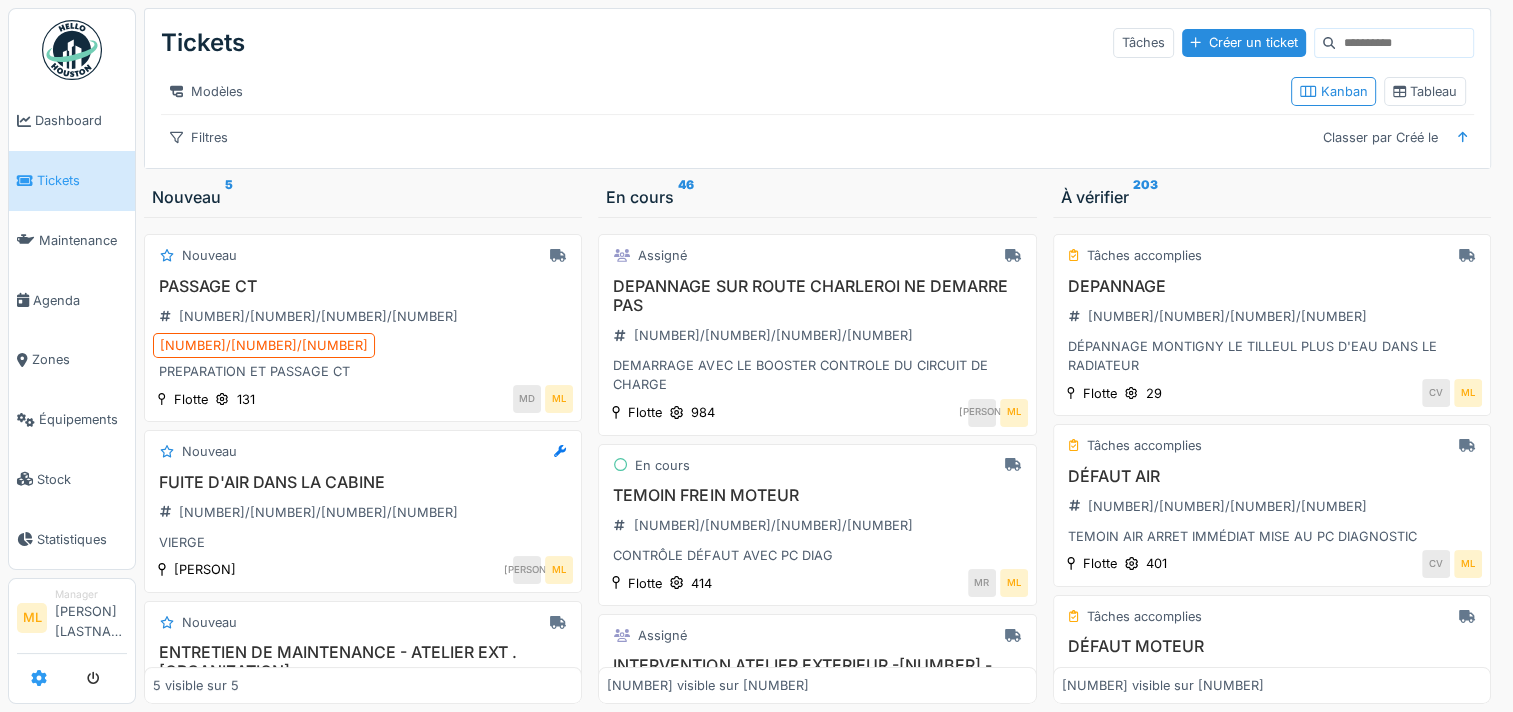 click at bounding box center (39, 678) 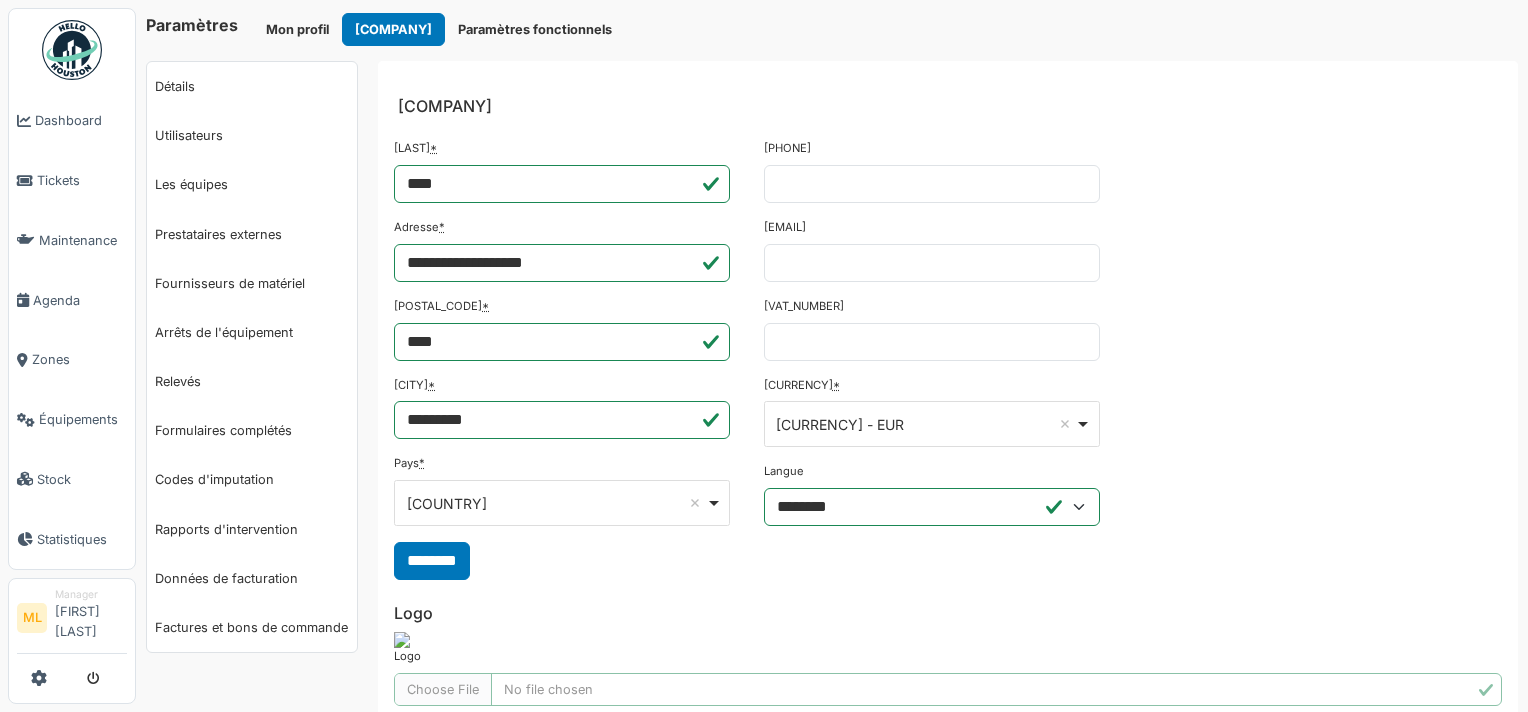 scroll, scrollTop: 0, scrollLeft: 0, axis: both 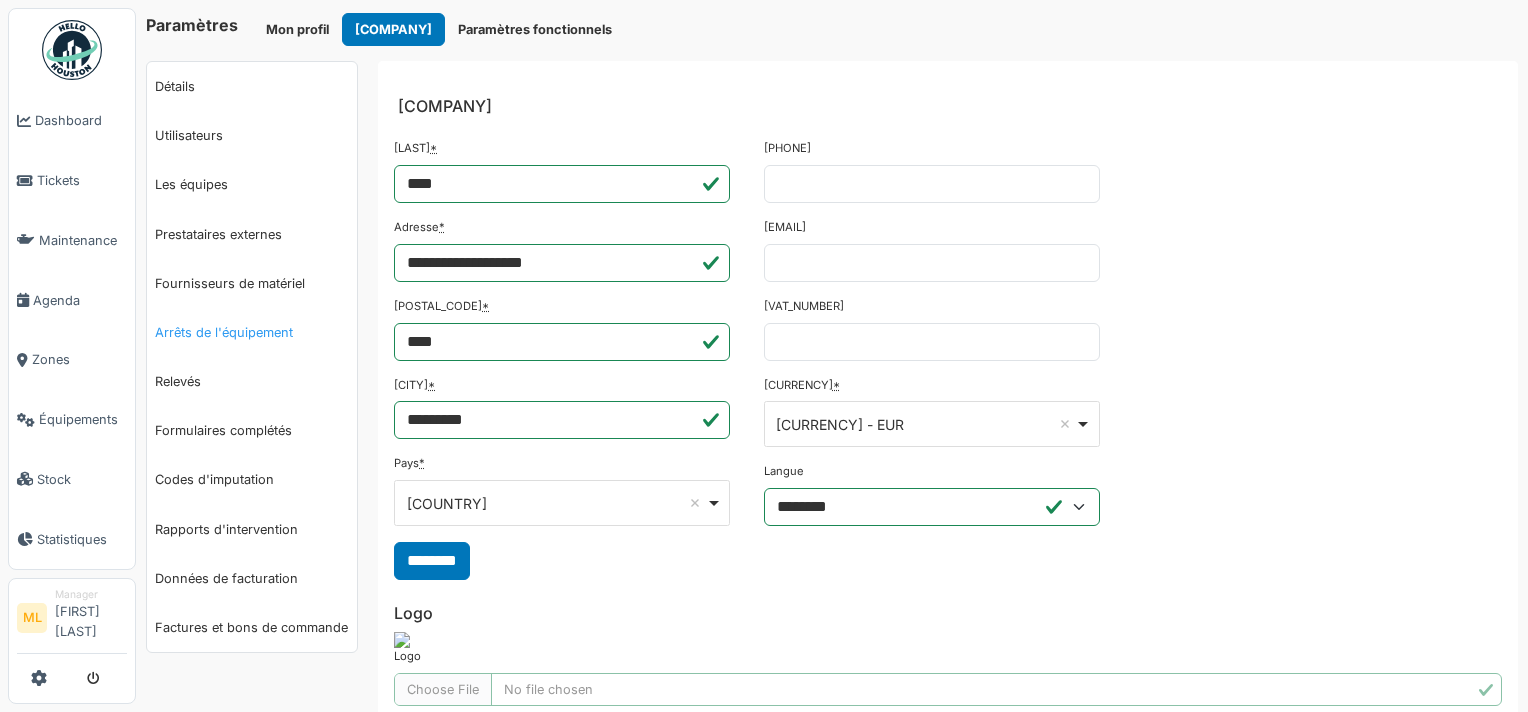 click on "Arrêts de l'équipement" at bounding box center (252, 332) 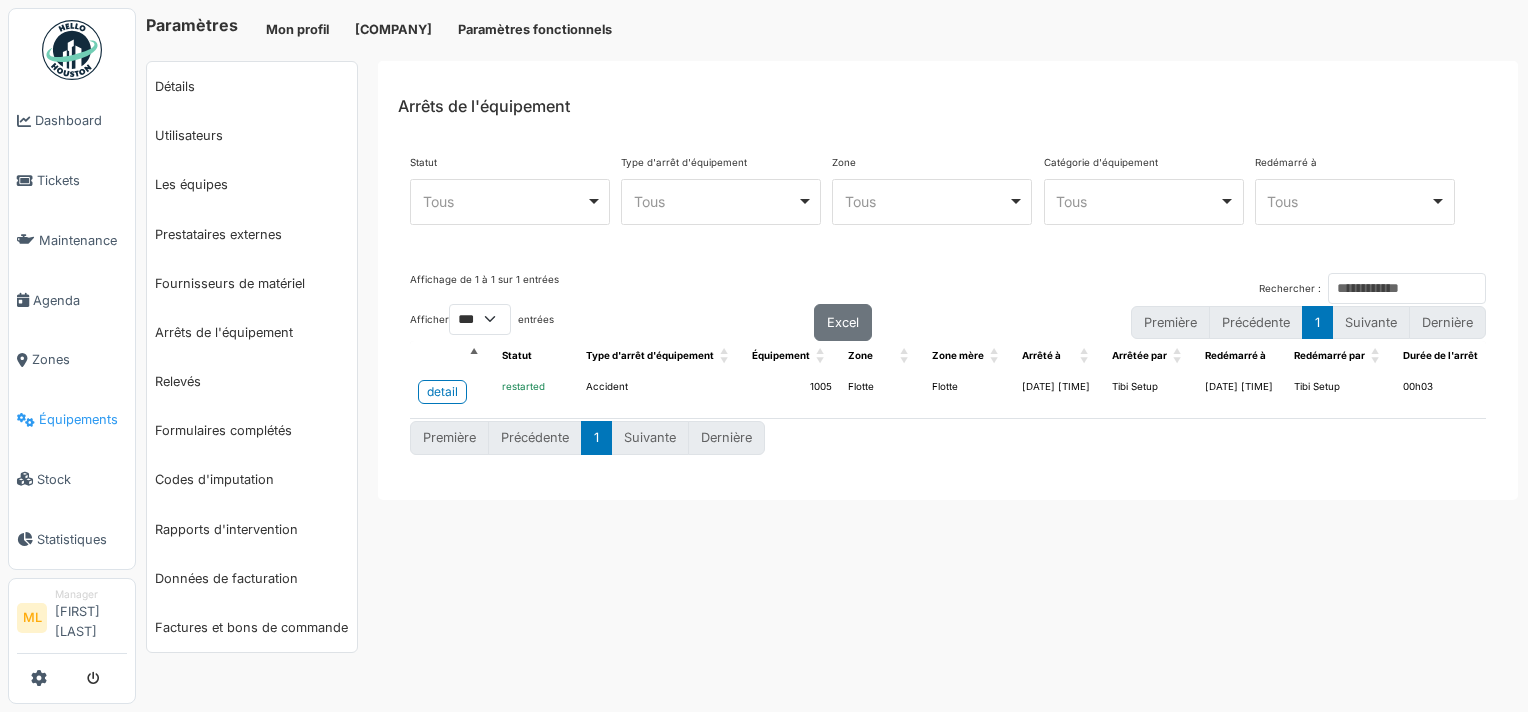 click on "Équipements" at bounding box center [83, 419] 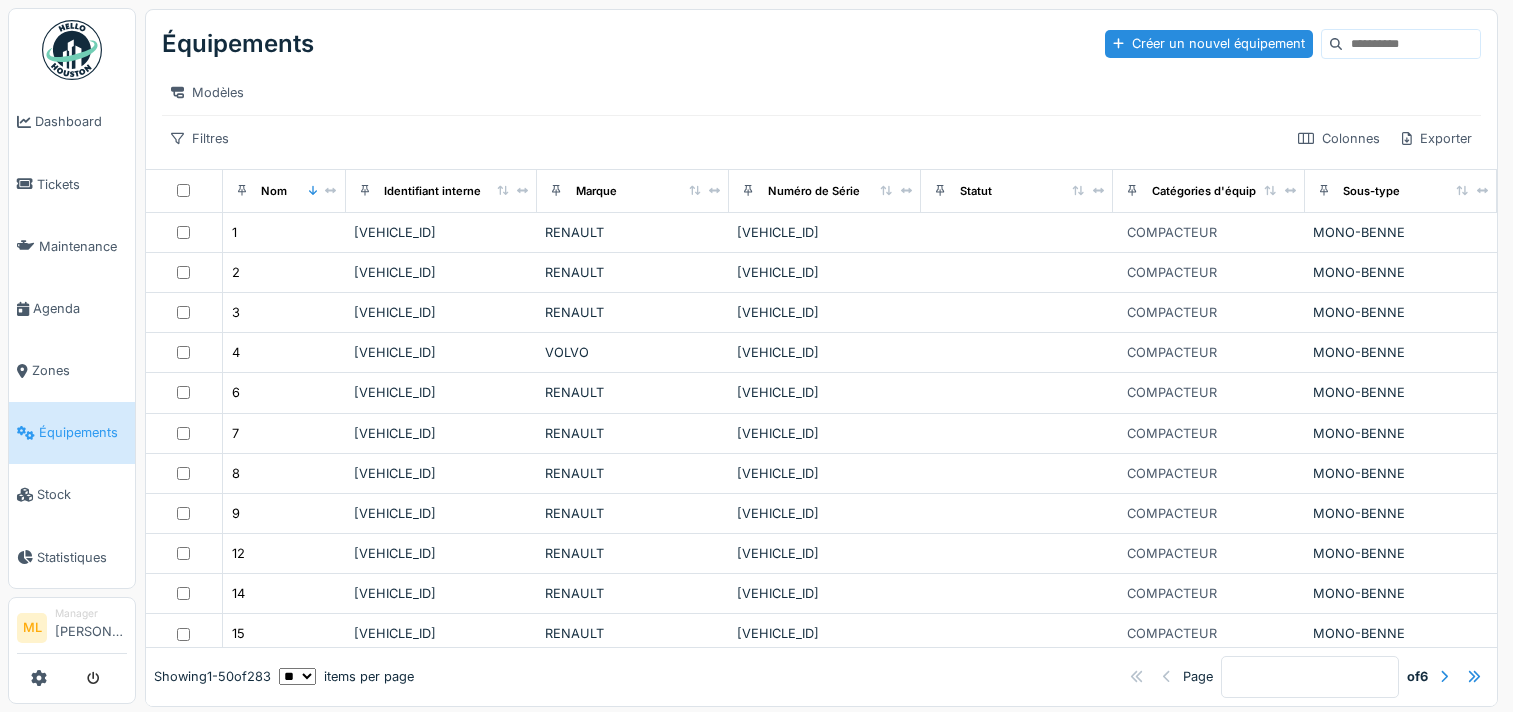 scroll, scrollTop: 0, scrollLeft: 0, axis: both 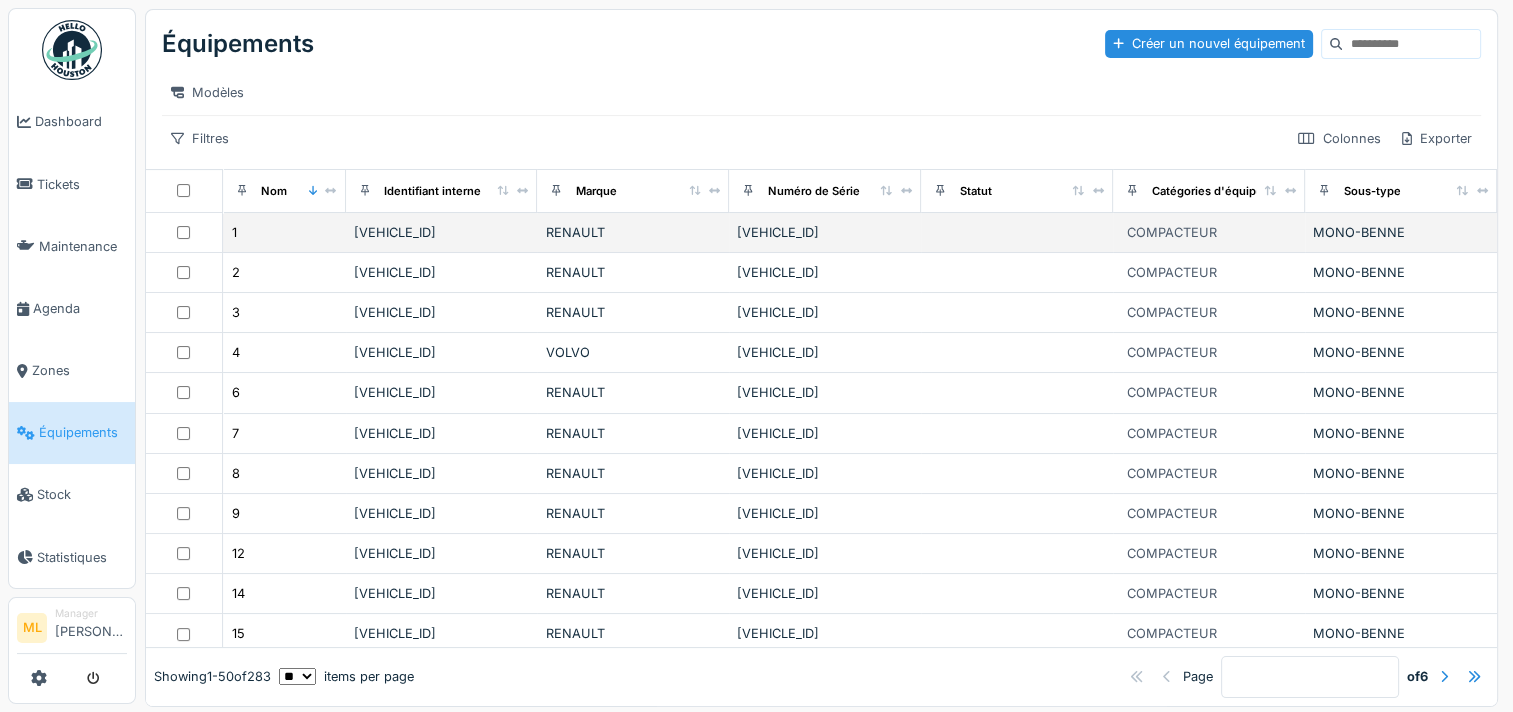 click on "1EKH-894" at bounding box center [442, 233] 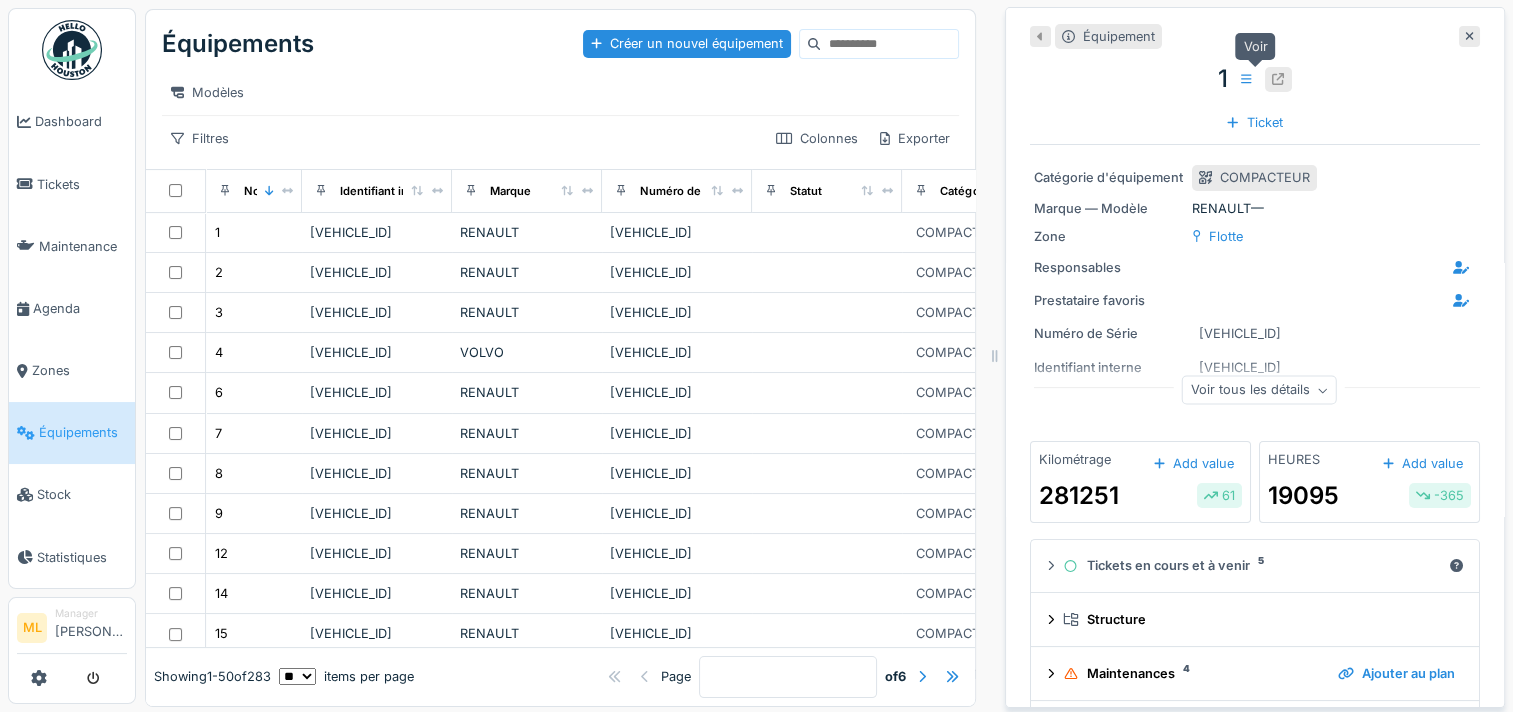 click at bounding box center (1278, 79) 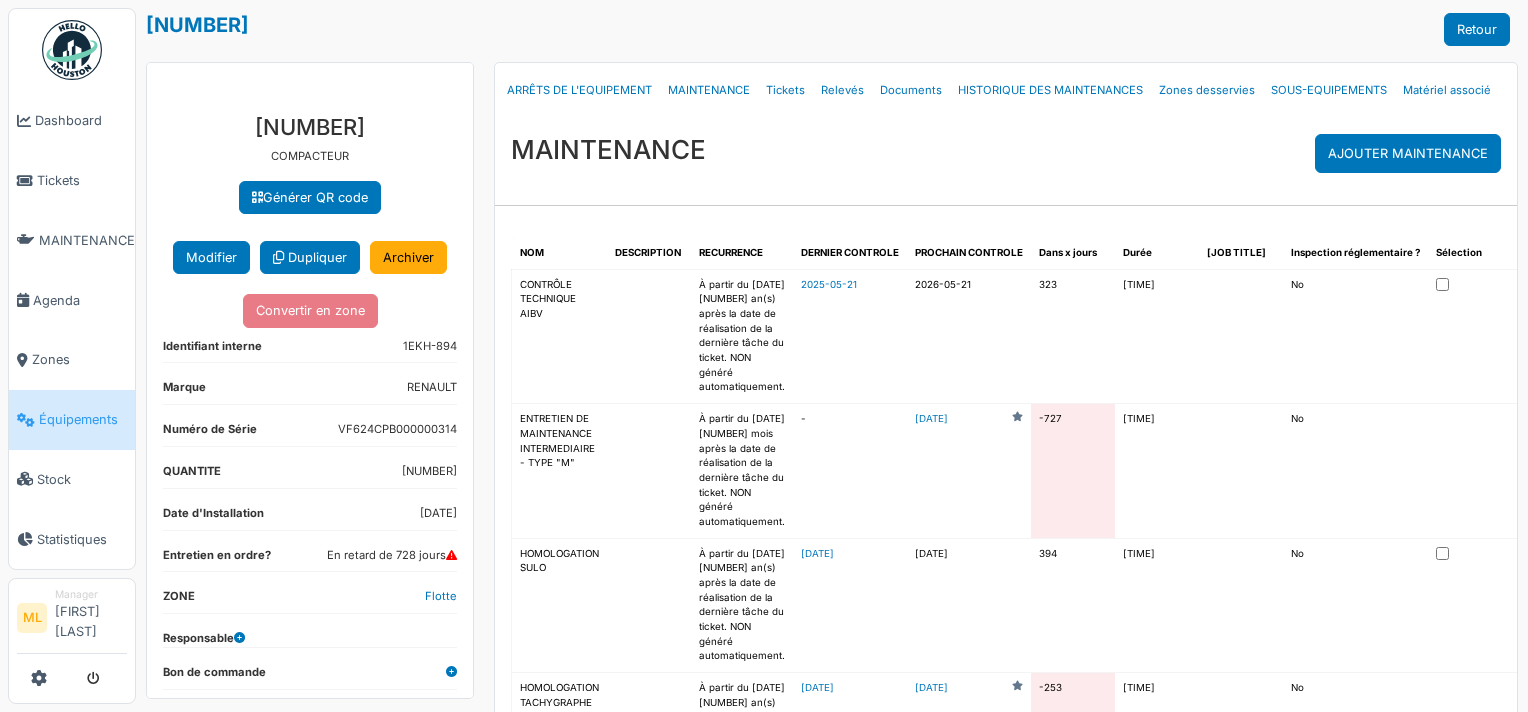 scroll, scrollTop: 0, scrollLeft: 0, axis: both 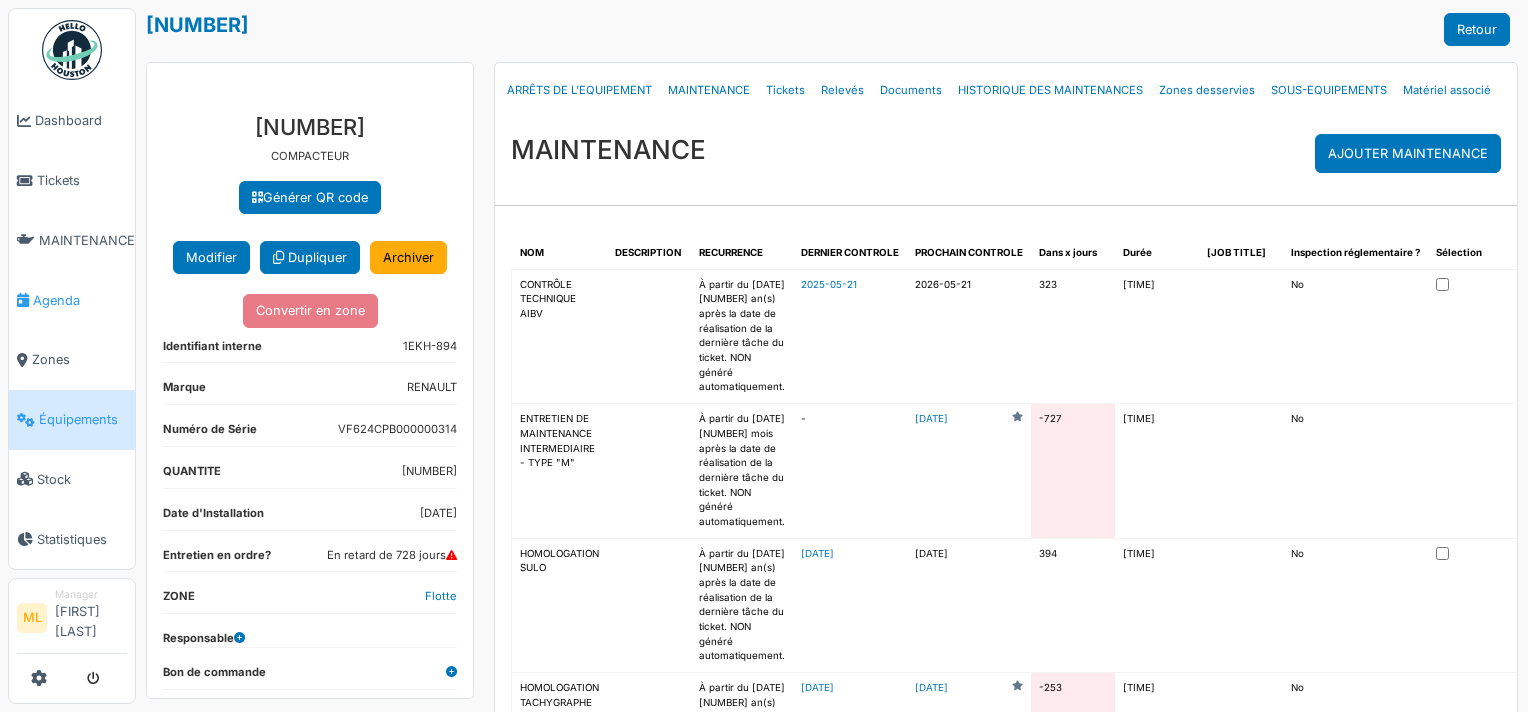 click on "Agenda" at bounding box center (80, 300) 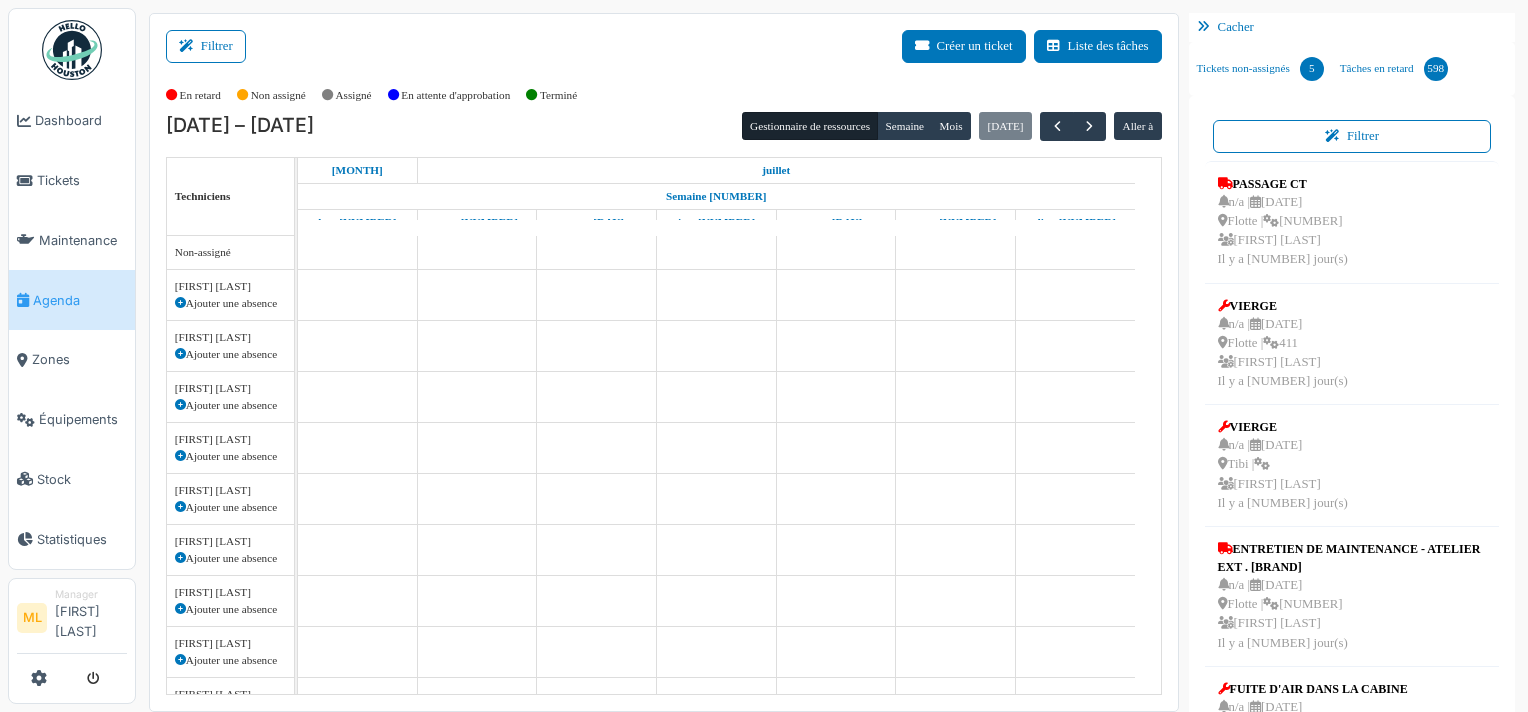 scroll, scrollTop: 0, scrollLeft: 0, axis: both 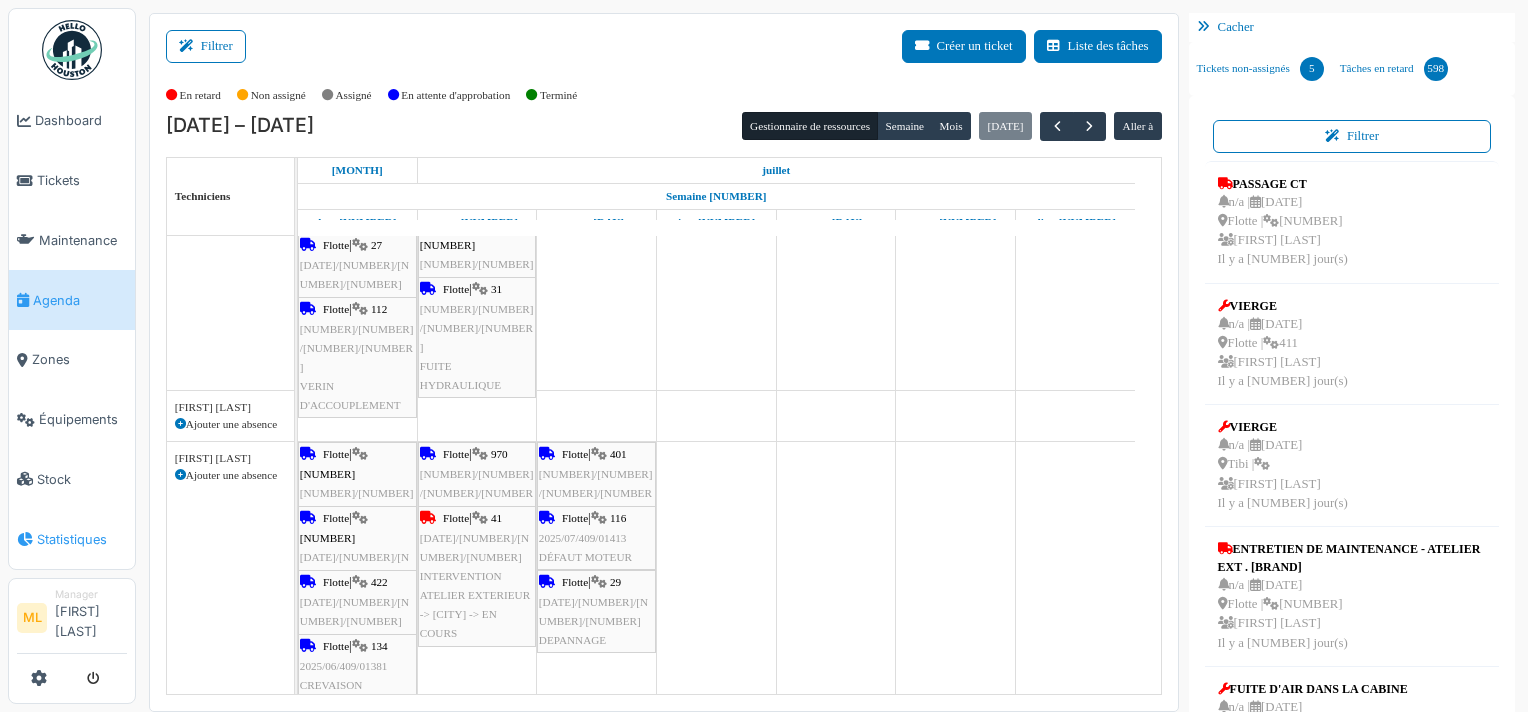 click on "Statistiques" at bounding box center (82, 539) 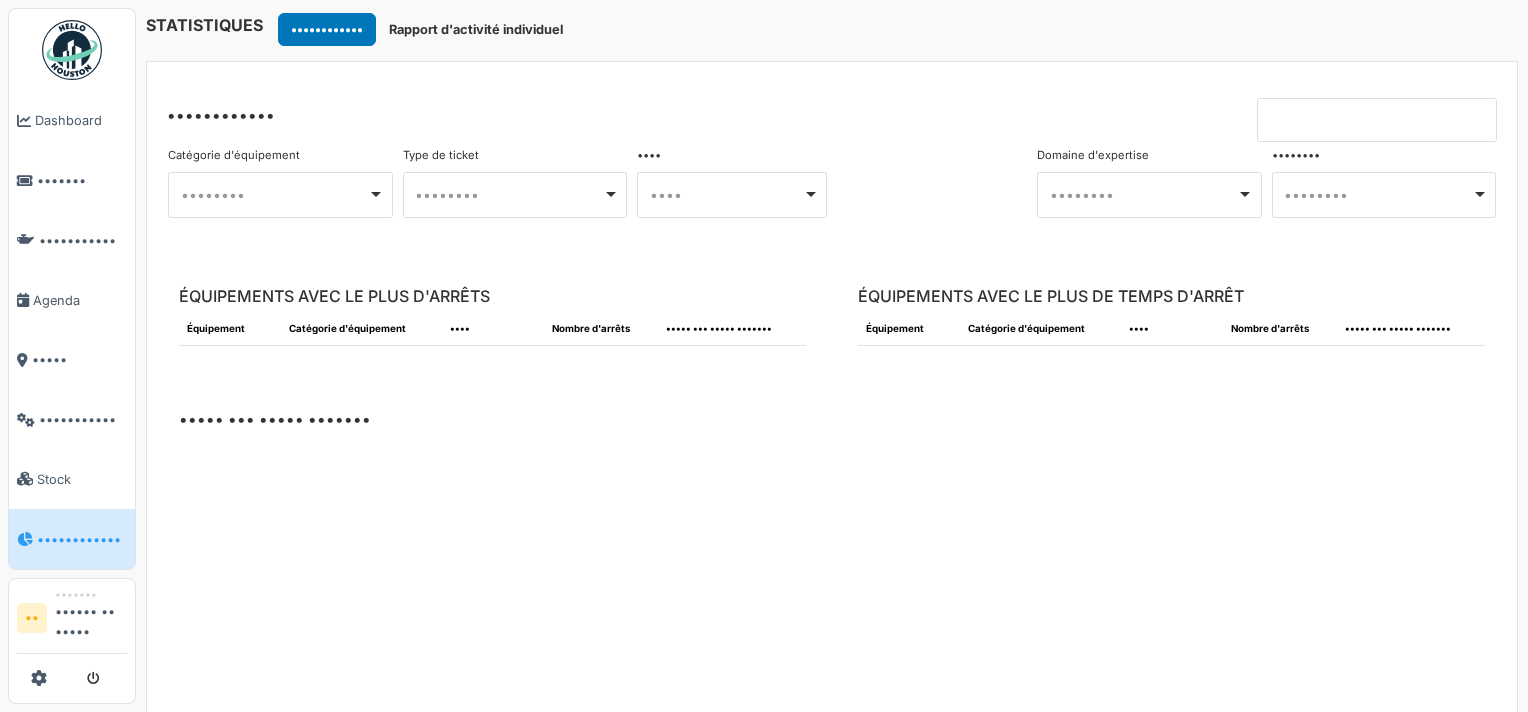 scroll, scrollTop: 0, scrollLeft: 0, axis: both 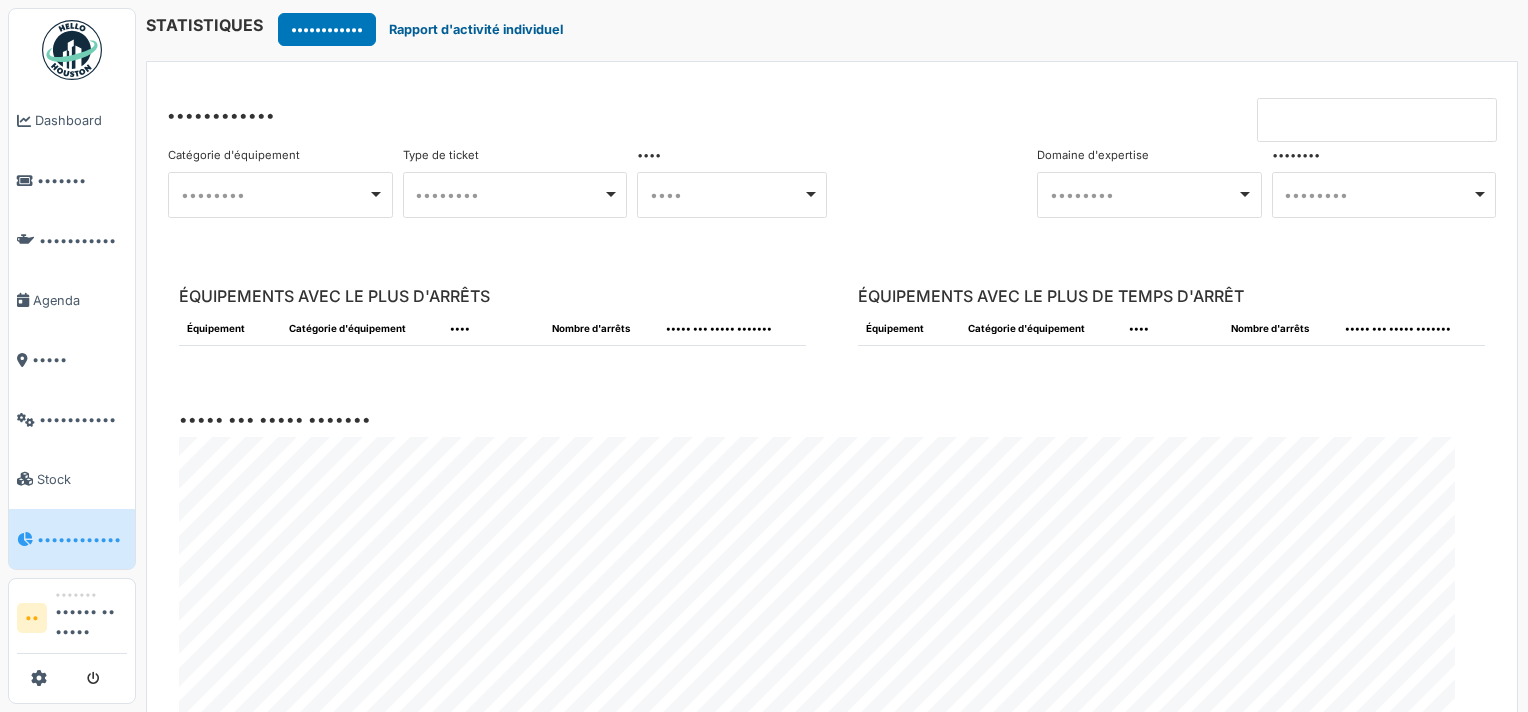 click on "••••••• •••••••••• ••••••••••" at bounding box center [475, 29] 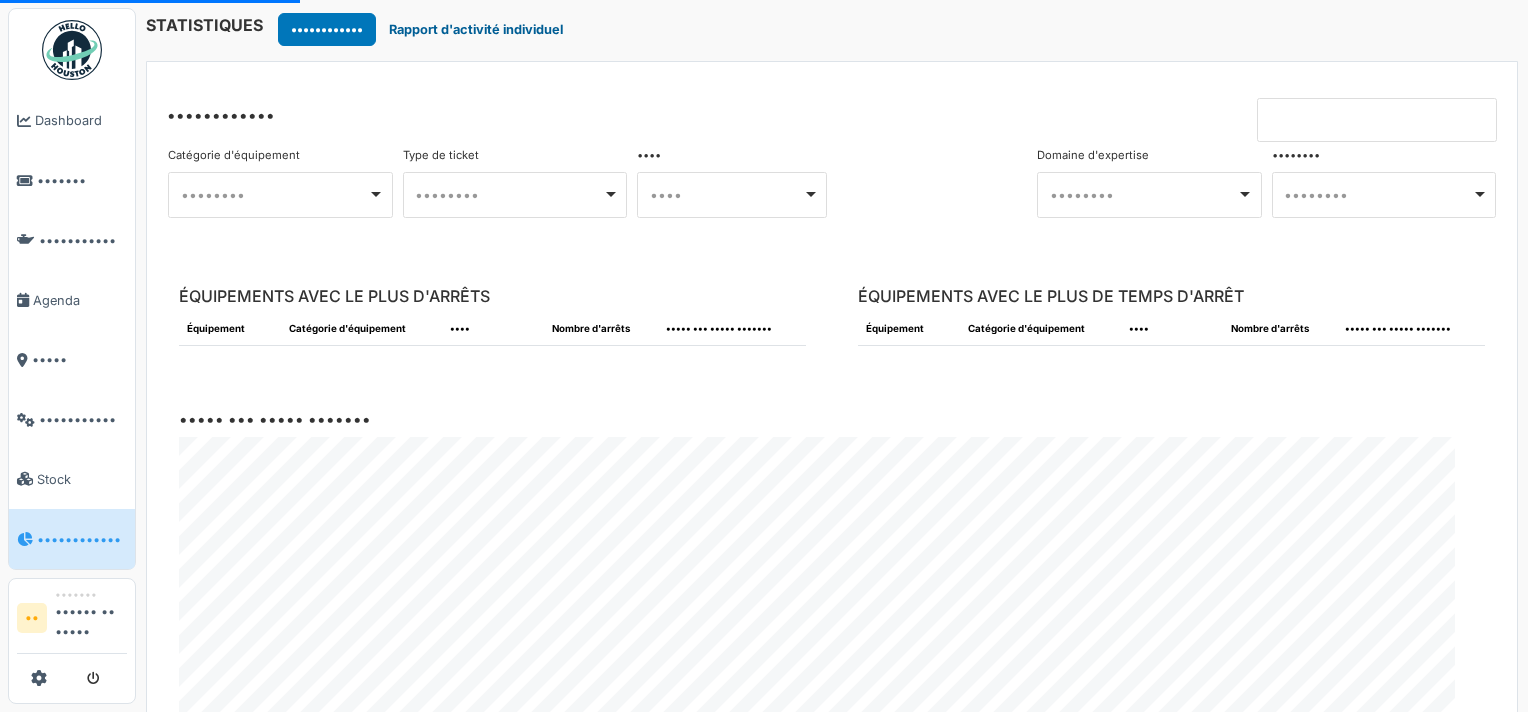 click on "••••••• •••••••••• ••••••••••" at bounding box center (475, 29) 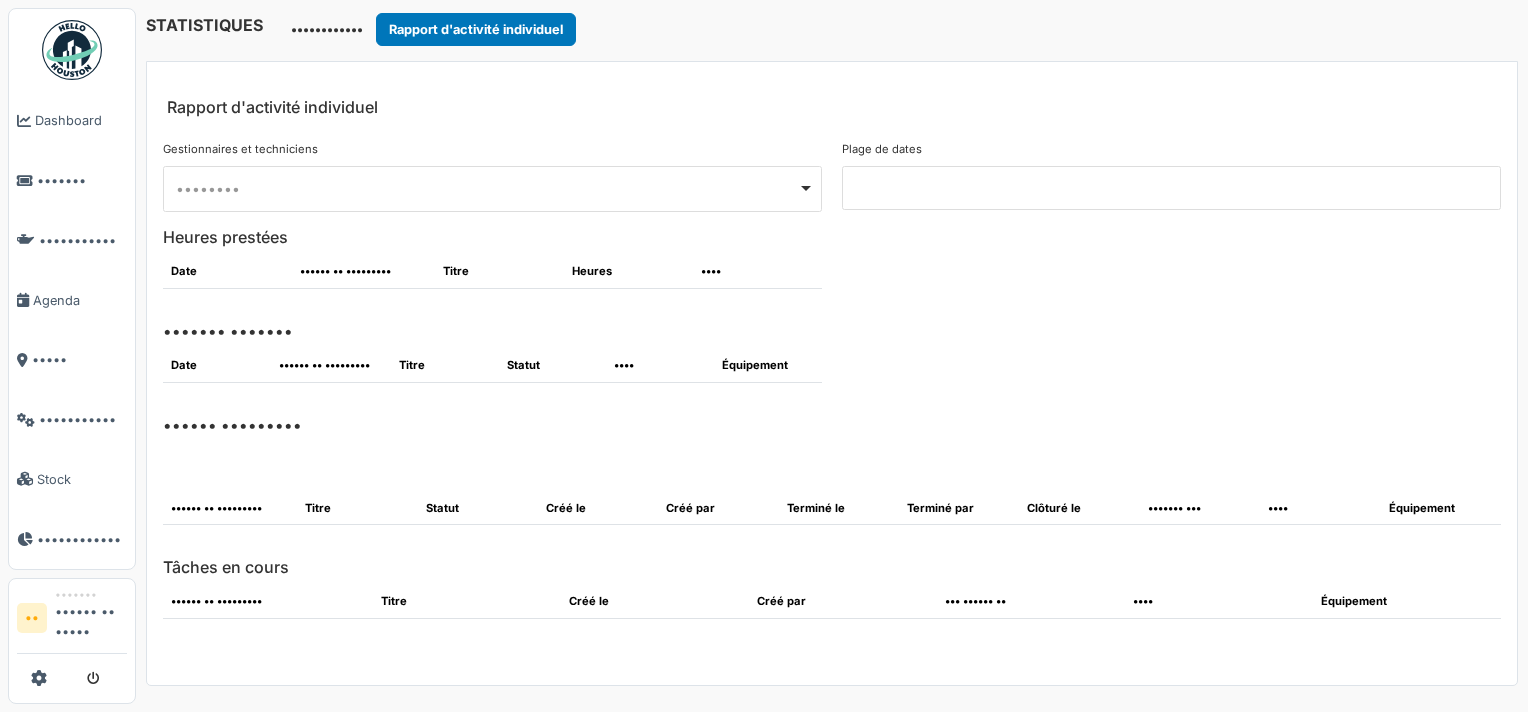 click on "AUCUN(E) Remove item" at bounding box center [493, 188] 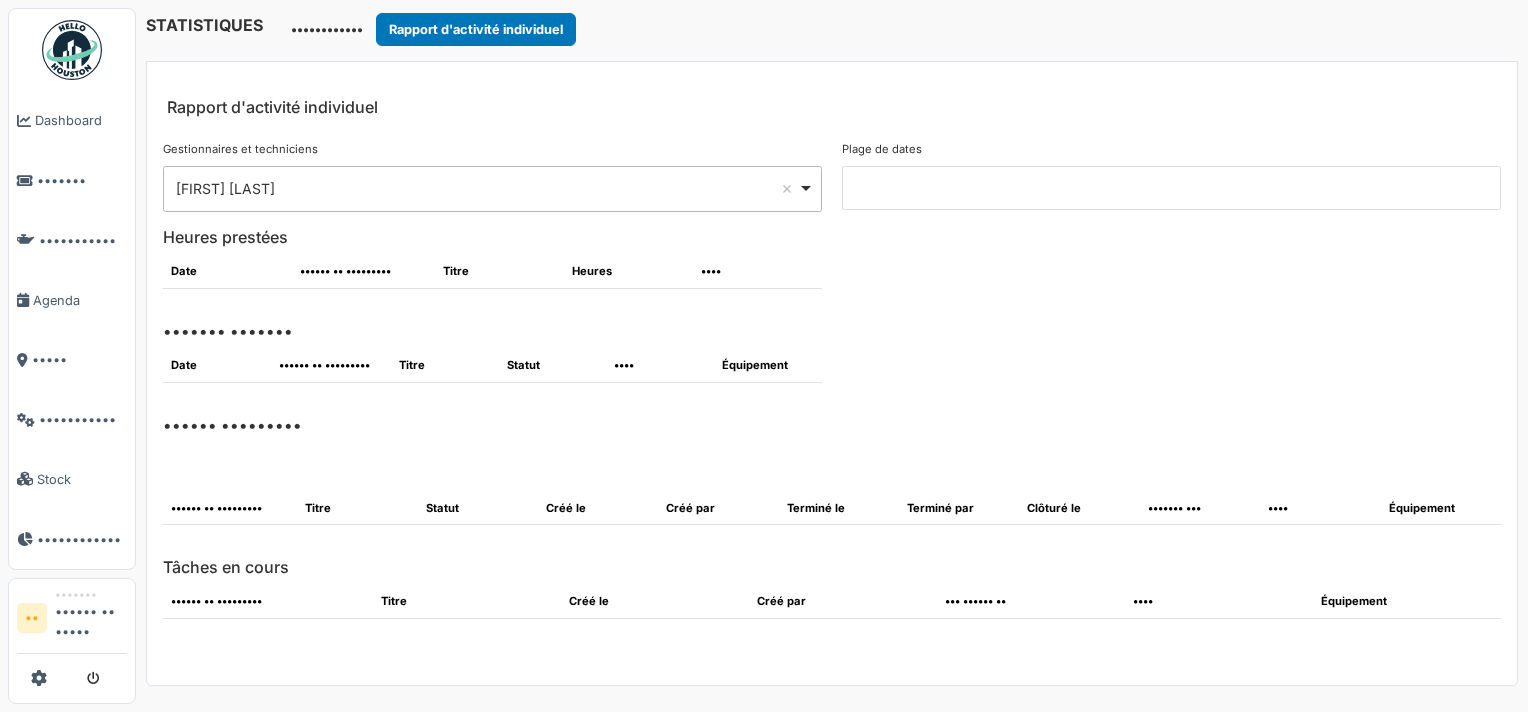 click at bounding box center (1171, 188) 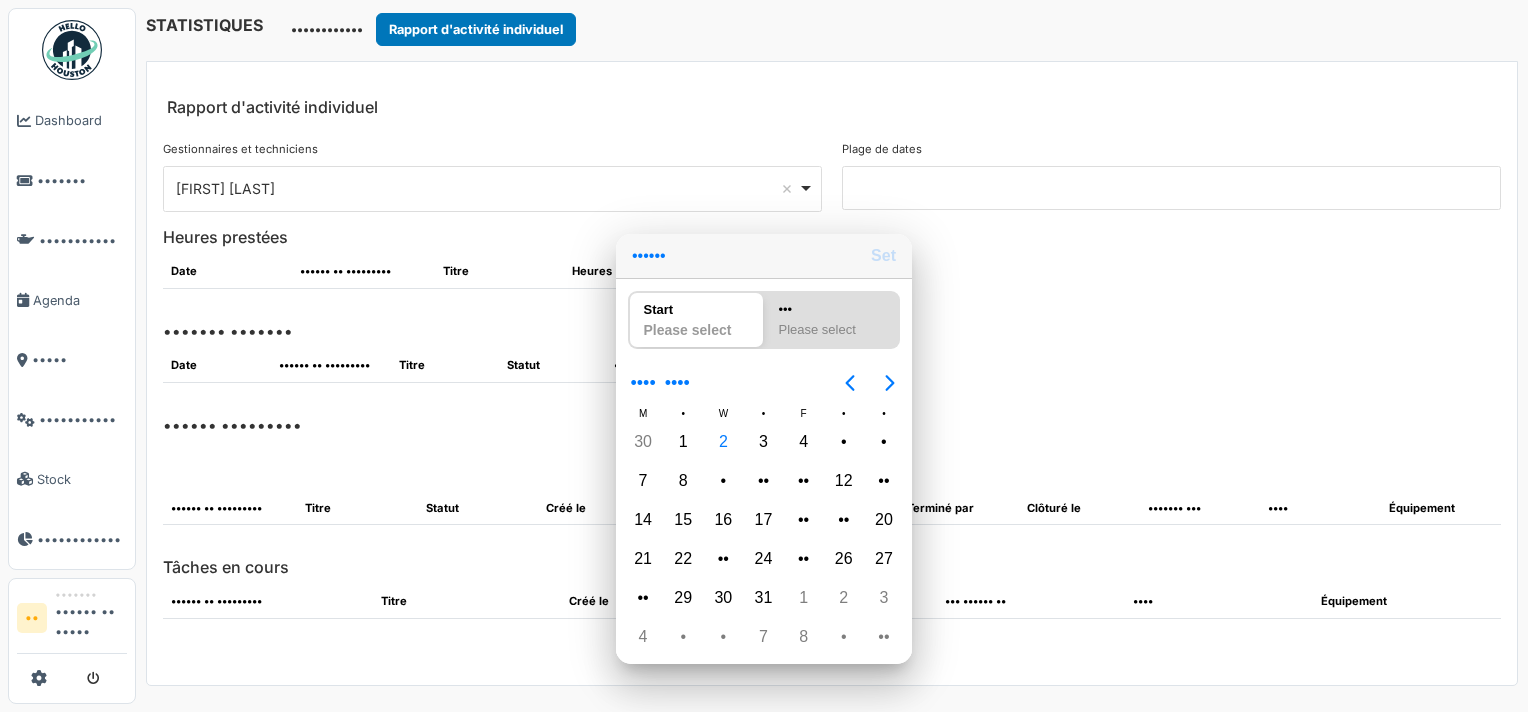 click at bounding box center (764, 356) 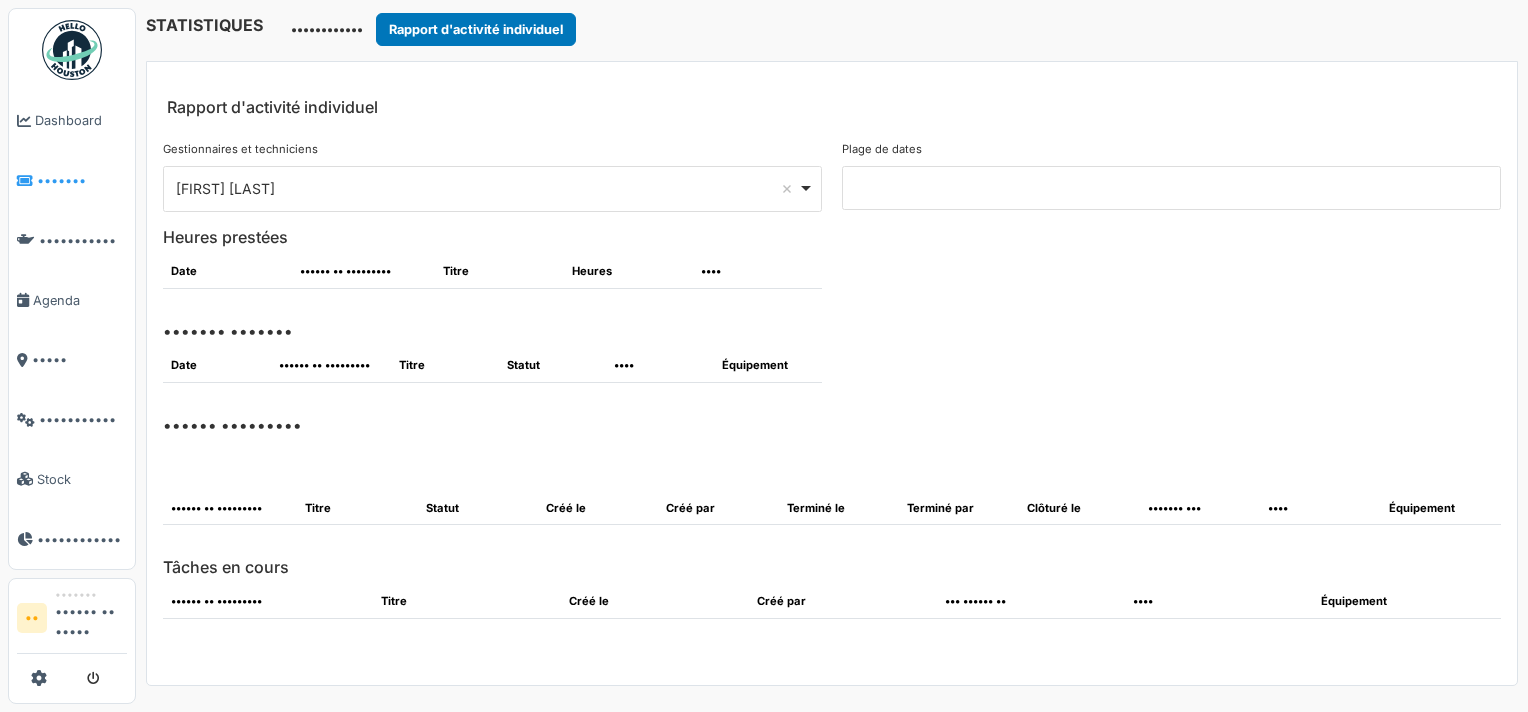 click on "•••••••" at bounding box center (82, 180) 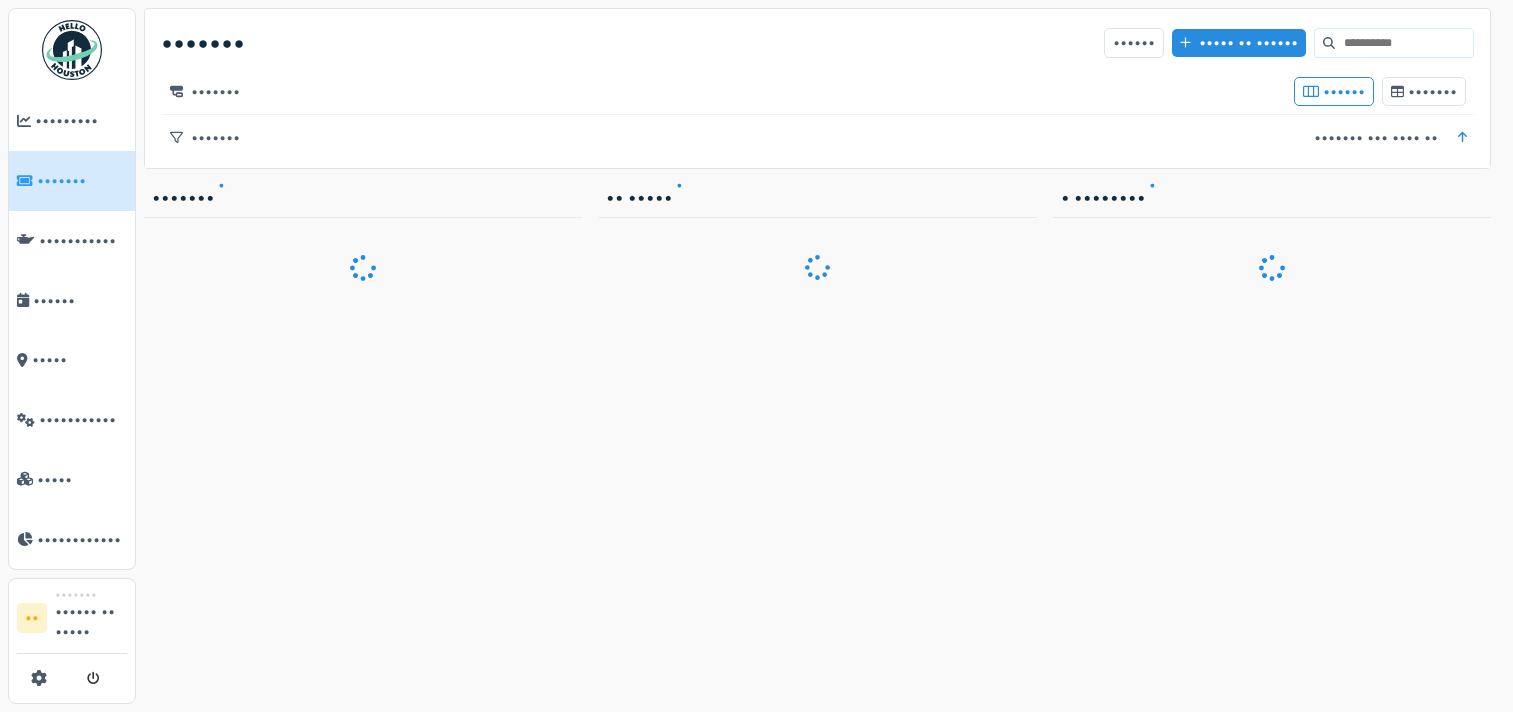 scroll, scrollTop: 0, scrollLeft: 0, axis: both 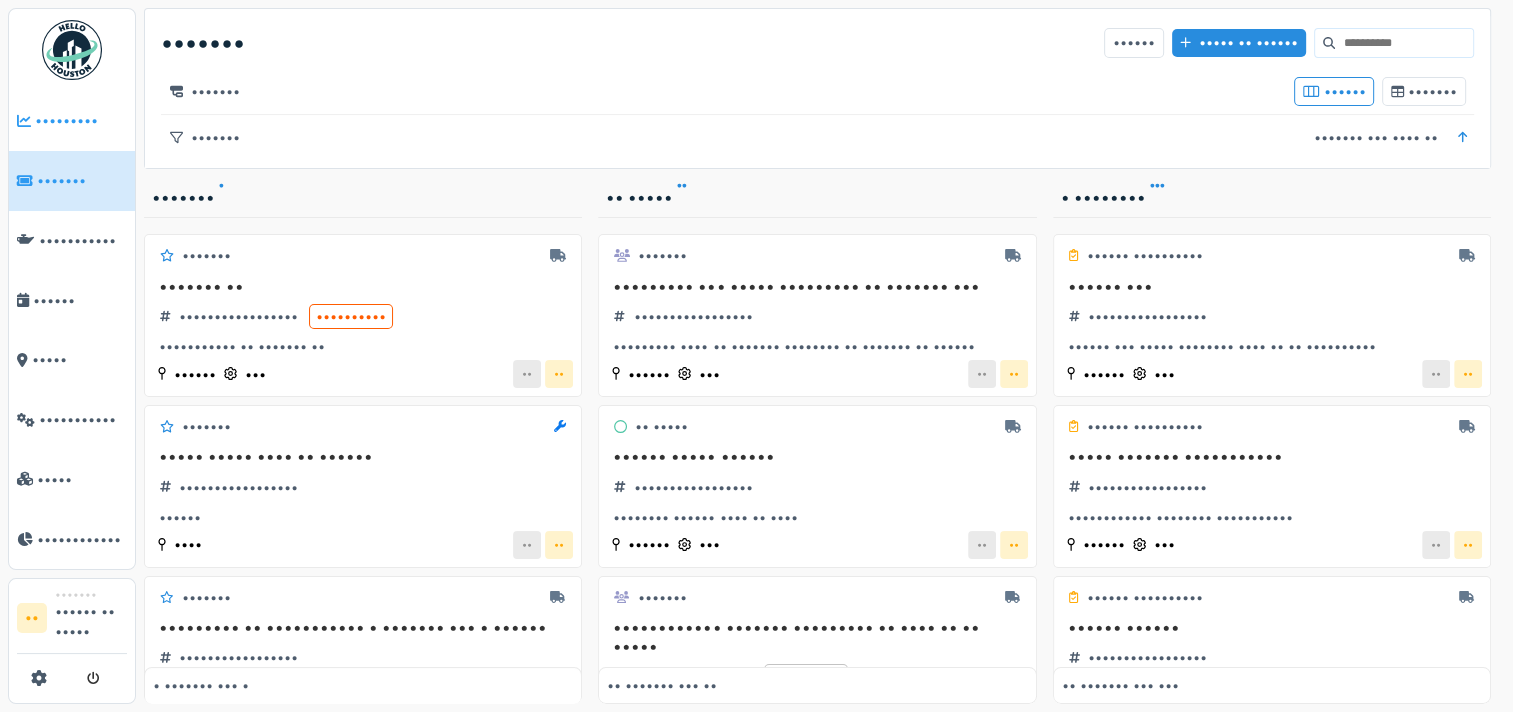 drag, startPoint x: 73, startPoint y: 128, endPoint x: 100, endPoint y: 140, distance: 29.546574 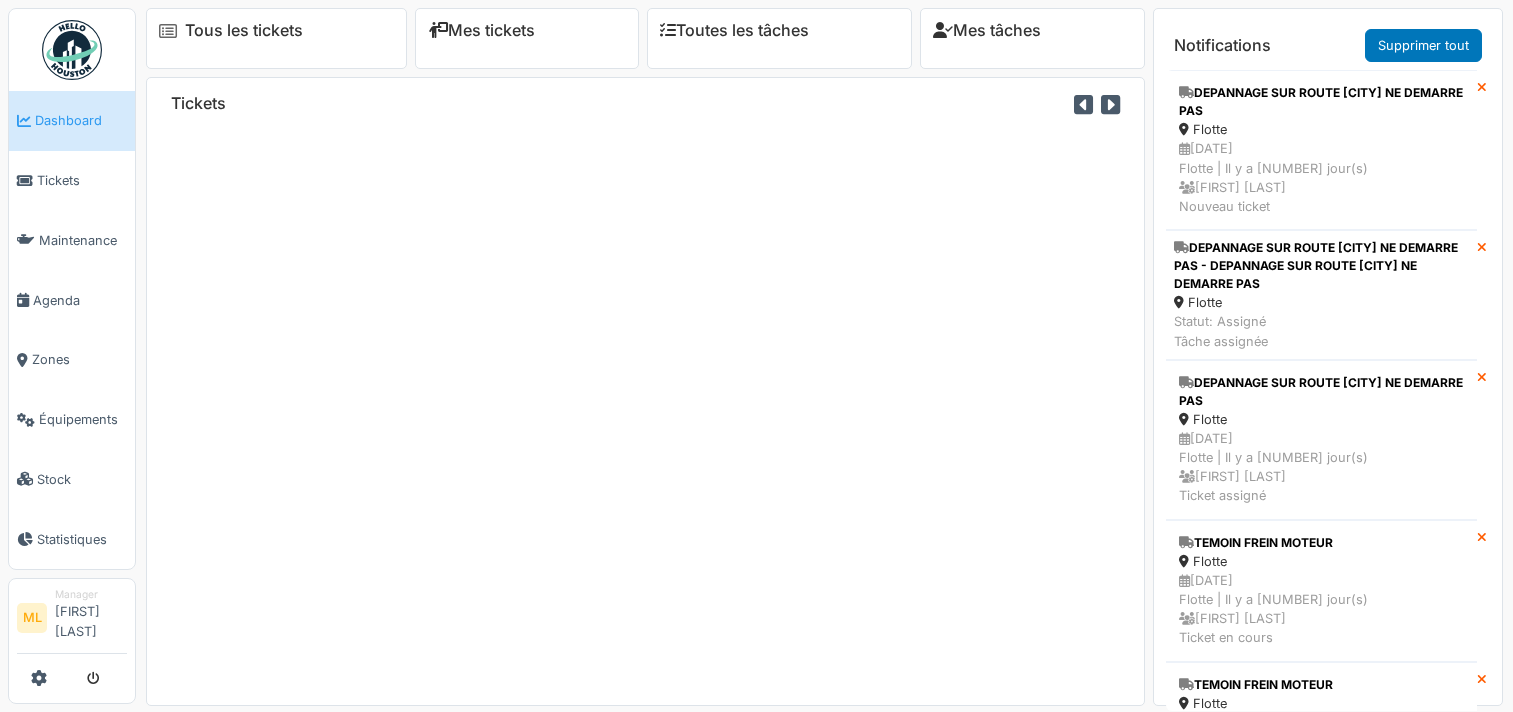 scroll, scrollTop: 0, scrollLeft: 0, axis: both 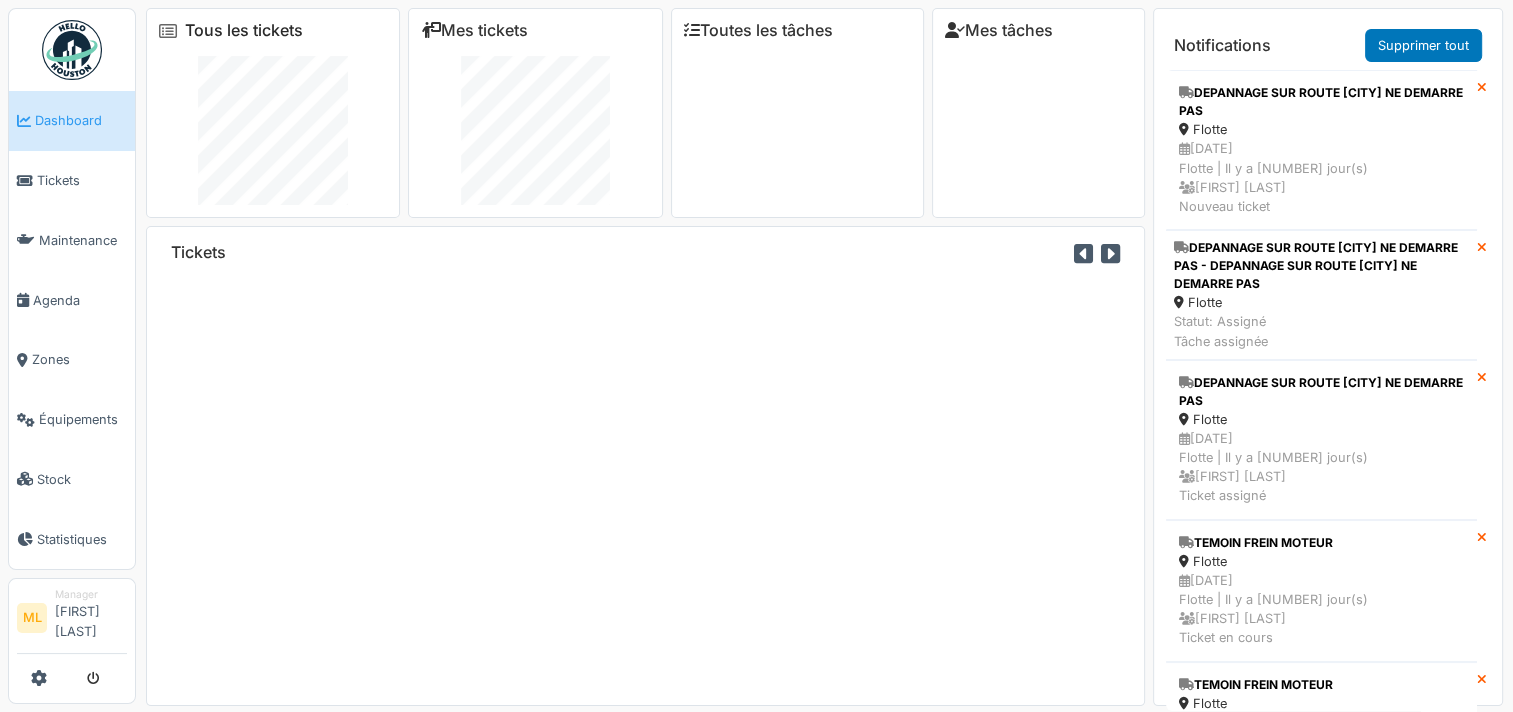 click on "Tous les tickets" at bounding box center (244, 30) 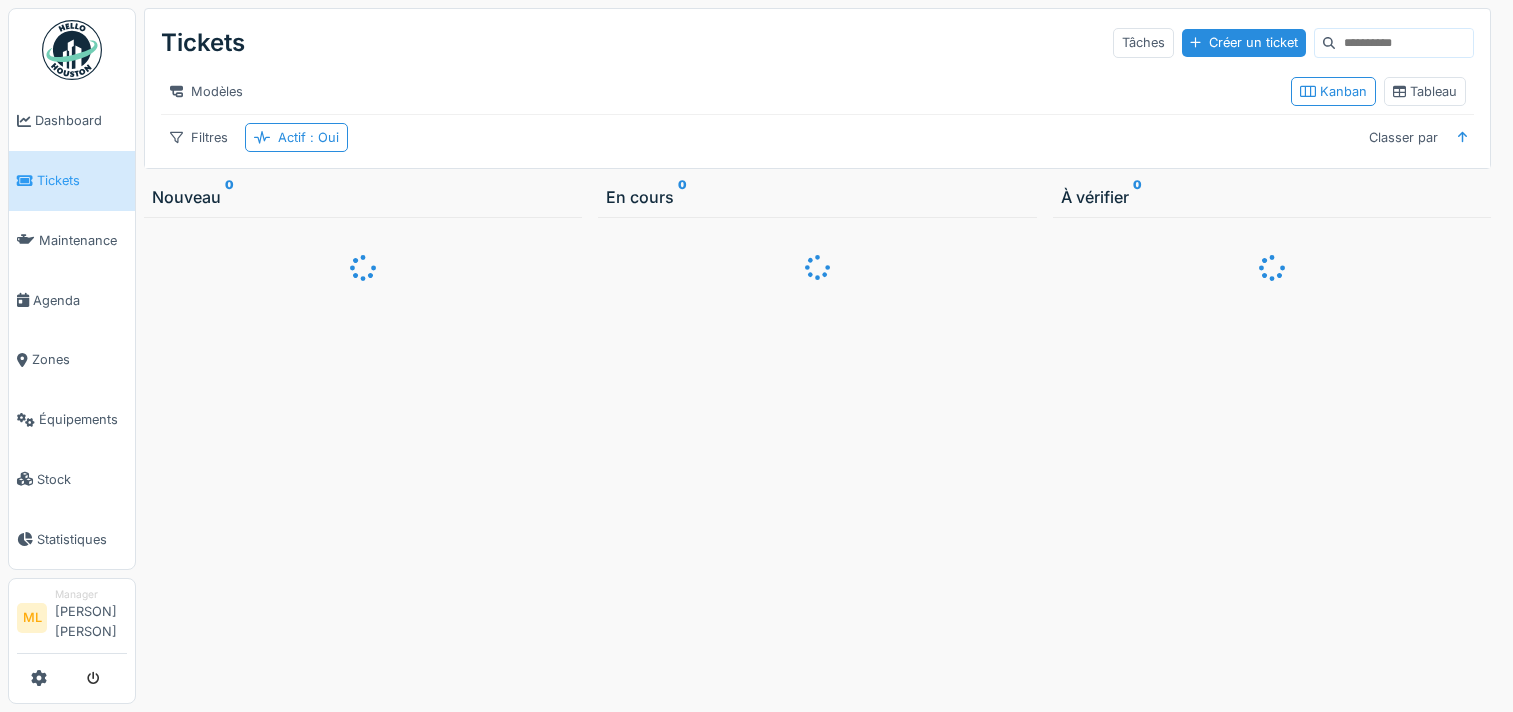 scroll, scrollTop: 0, scrollLeft: 0, axis: both 